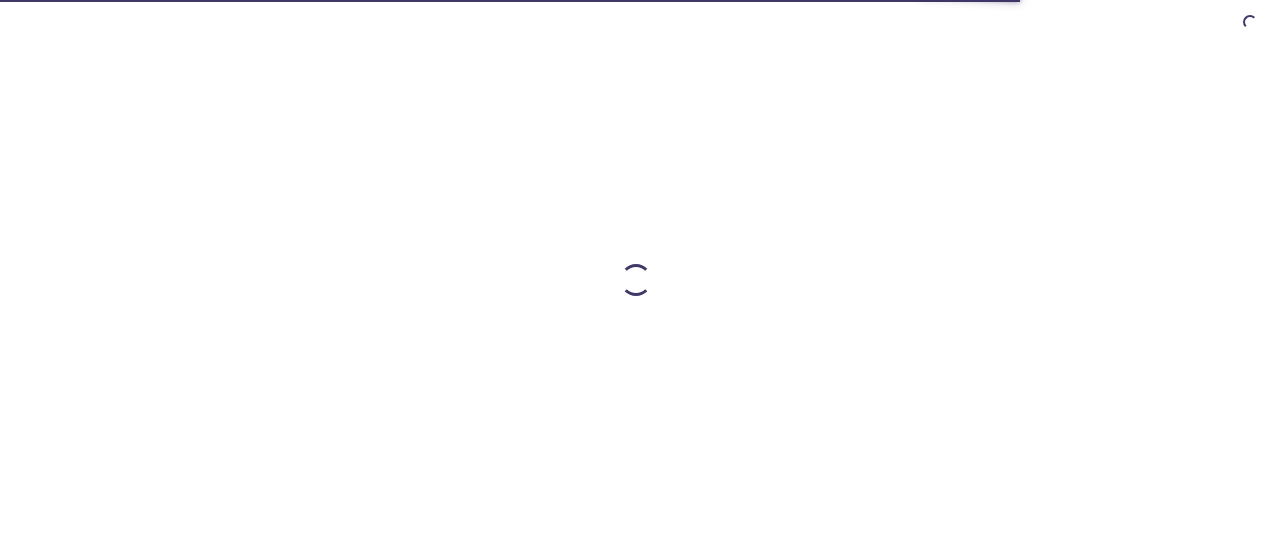 scroll, scrollTop: 0, scrollLeft: 0, axis: both 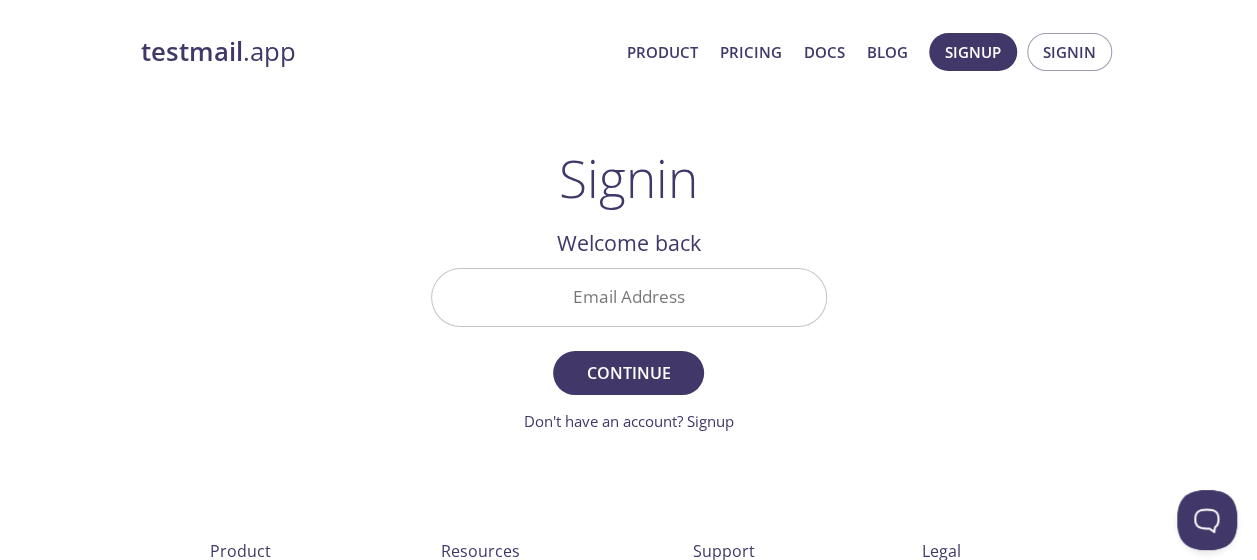 drag, startPoint x: 690, startPoint y: 298, endPoint x: 707, endPoint y: 297, distance: 17.029387 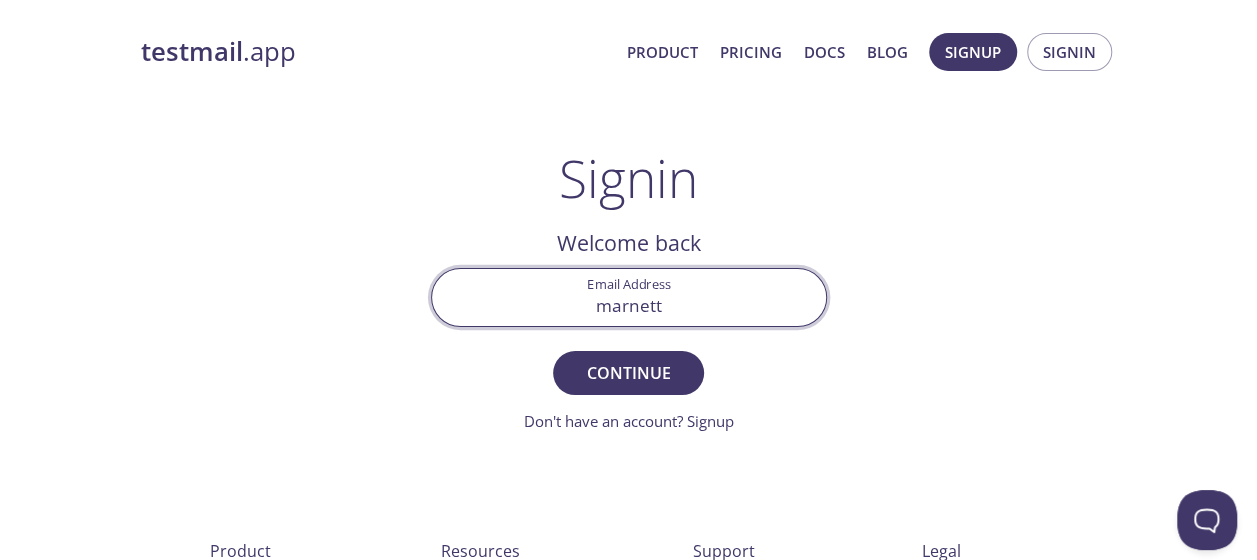 type on "[EMAIL_ADDRESS][DOMAIN_NAME]" 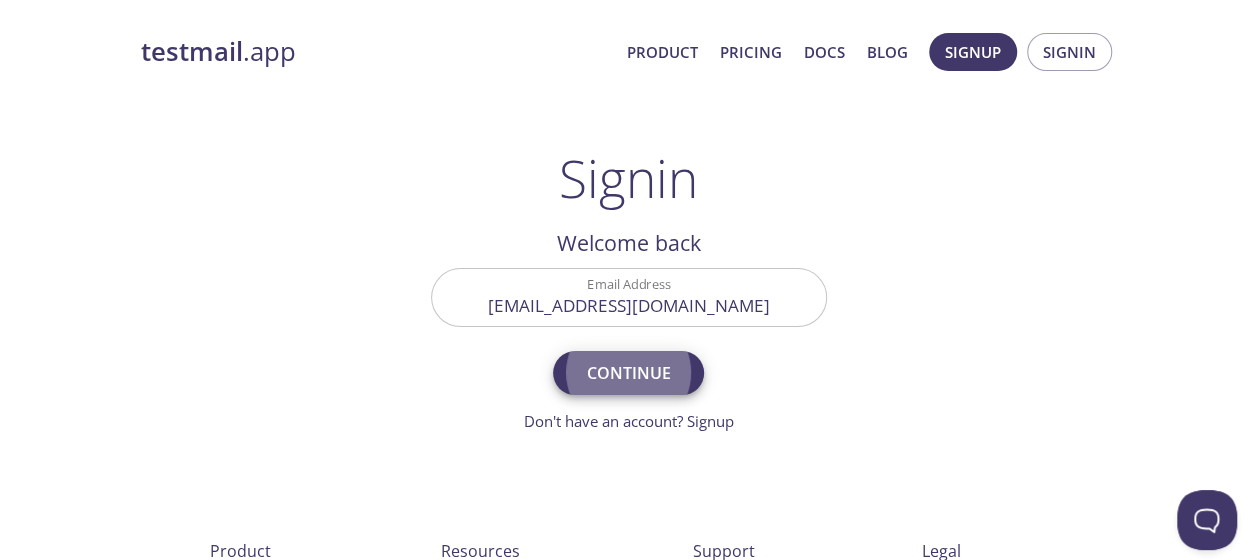 type 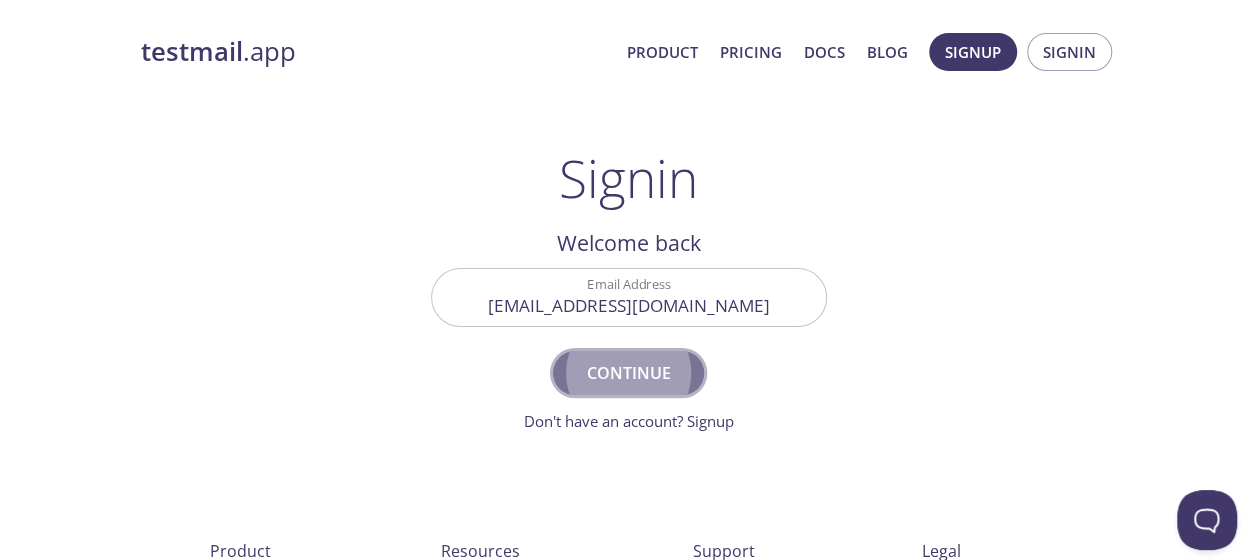 click on "Continue" at bounding box center [628, 373] 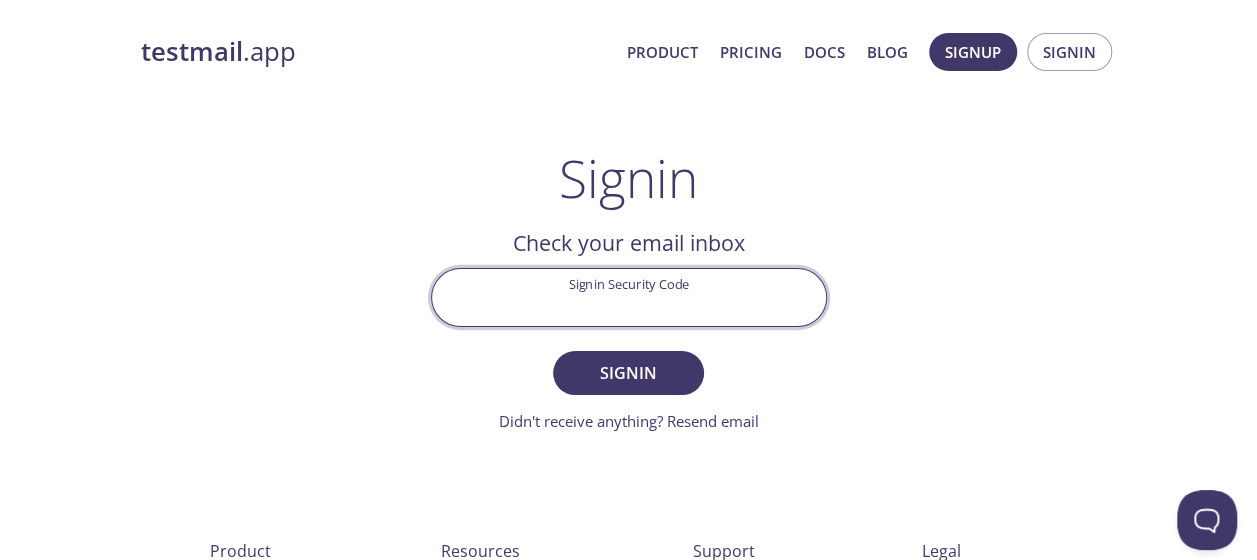 drag, startPoint x: 694, startPoint y: 302, endPoint x: 743, endPoint y: 305, distance: 49.09175 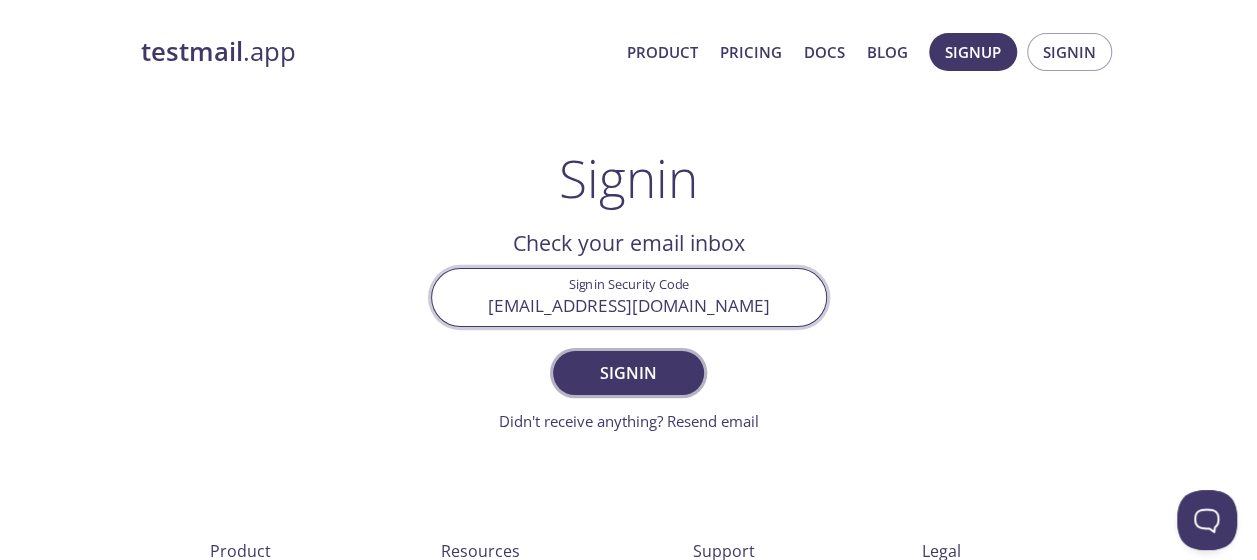 type on "[EMAIL_ADDRESS][DOMAIN_NAME]" 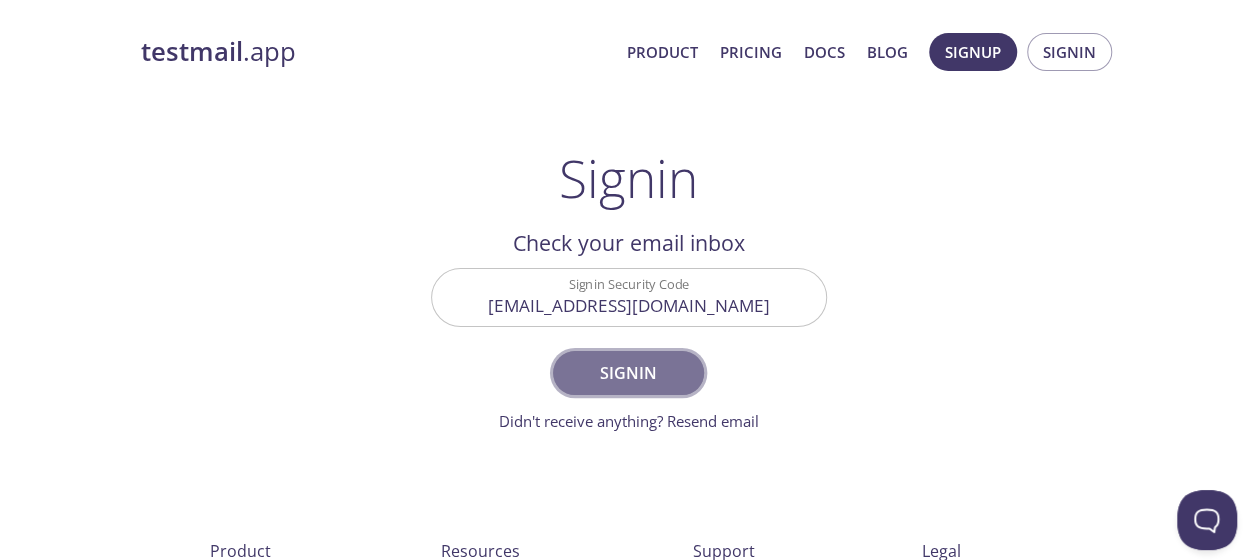 drag, startPoint x: 607, startPoint y: 381, endPoint x: 624, endPoint y: 375, distance: 18.027756 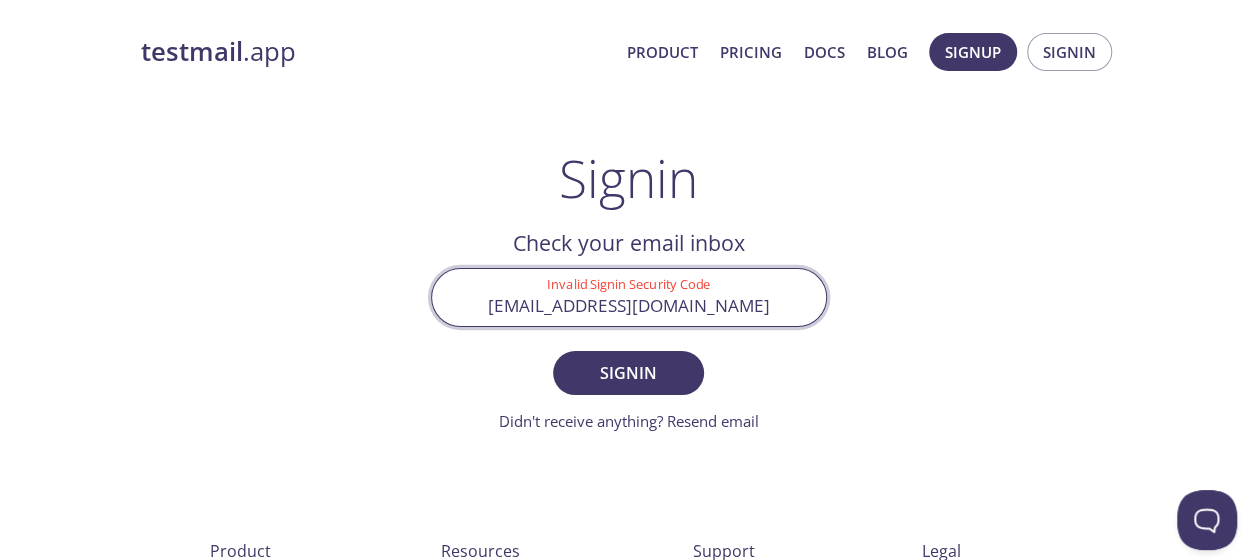 drag, startPoint x: 757, startPoint y: 314, endPoint x: 496, endPoint y: 313, distance: 261.00192 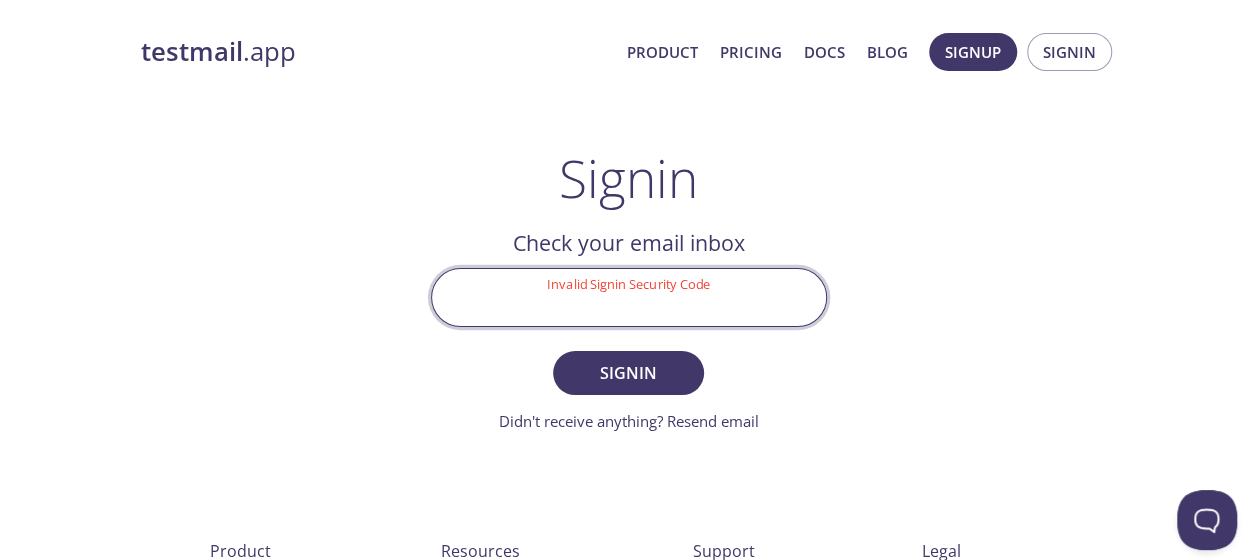 paste on "PXNUPT7" 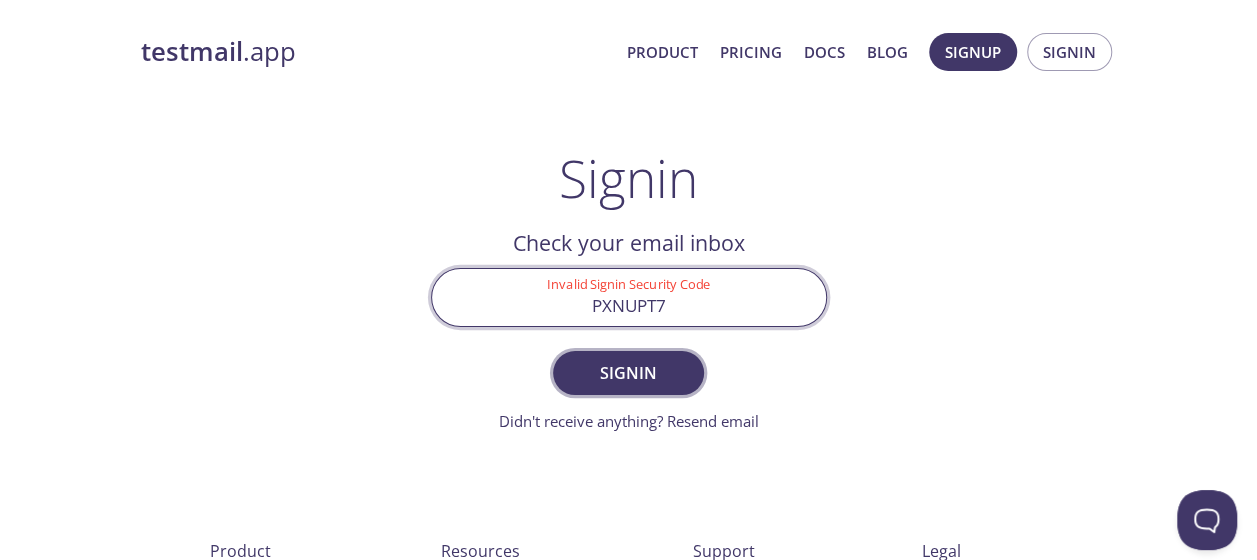 type on "PXNUPT7" 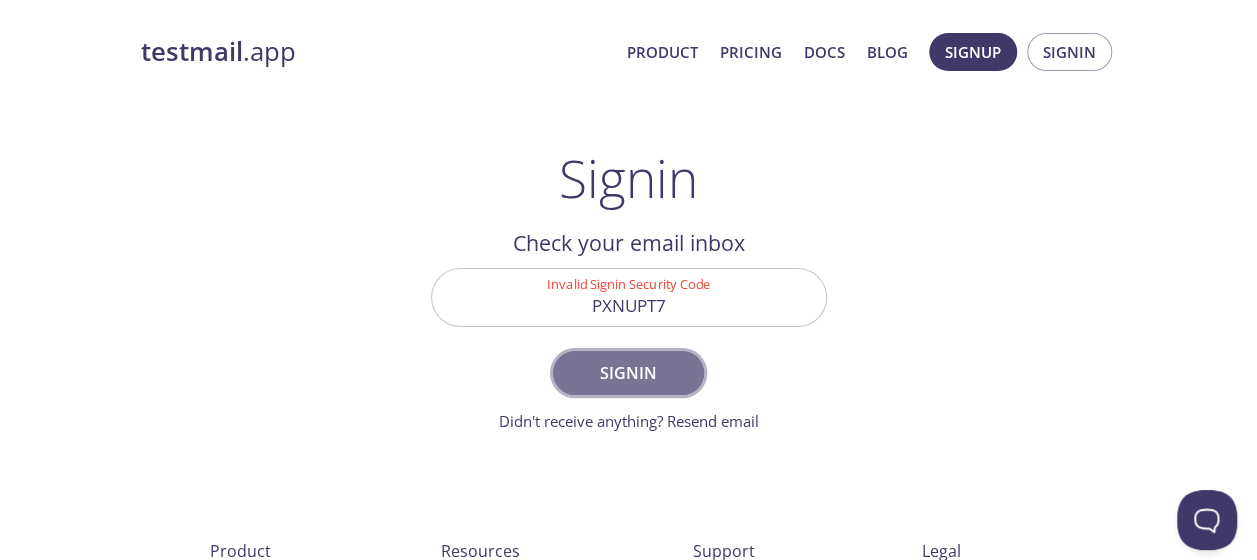 click on "Signin" at bounding box center [628, 373] 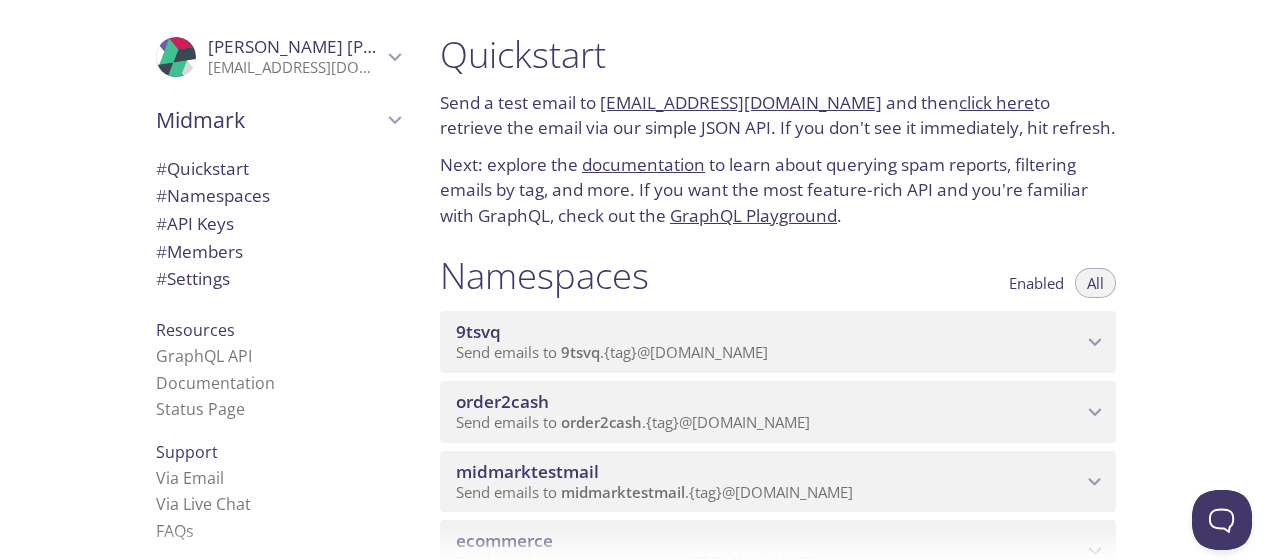 scroll, scrollTop: 200, scrollLeft: 0, axis: vertical 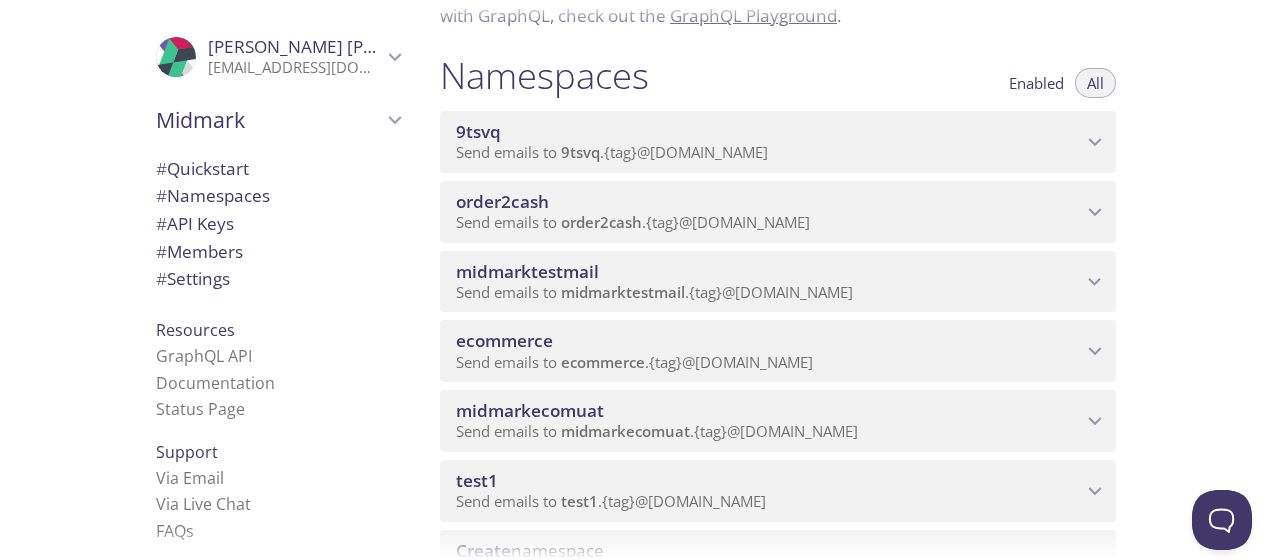 click 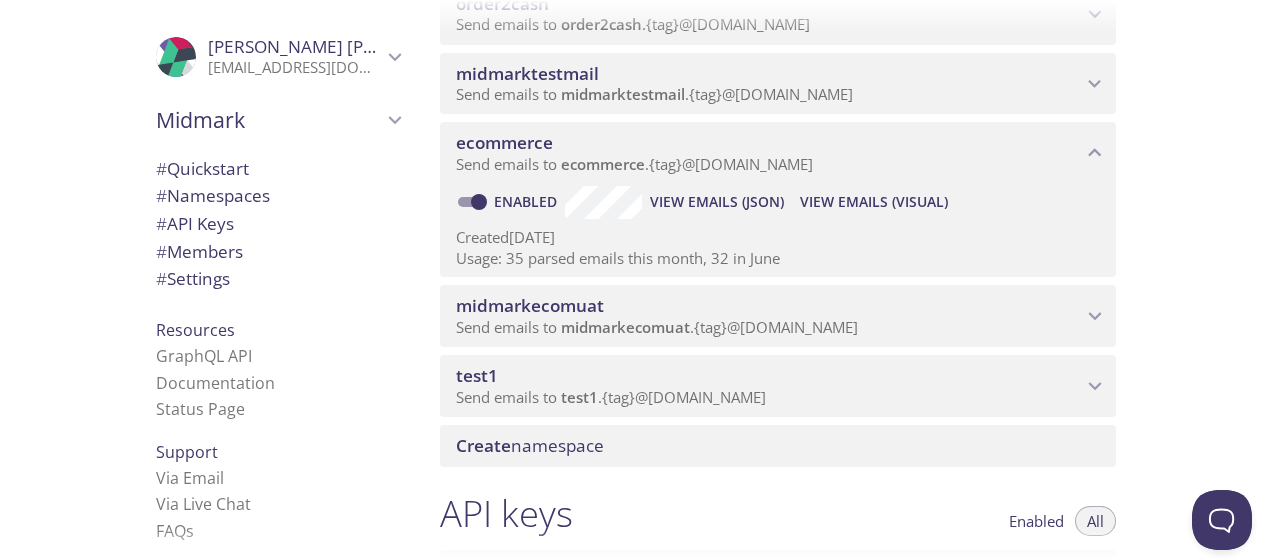 scroll, scrollTop: 400, scrollLeft: 0, axis: vertical 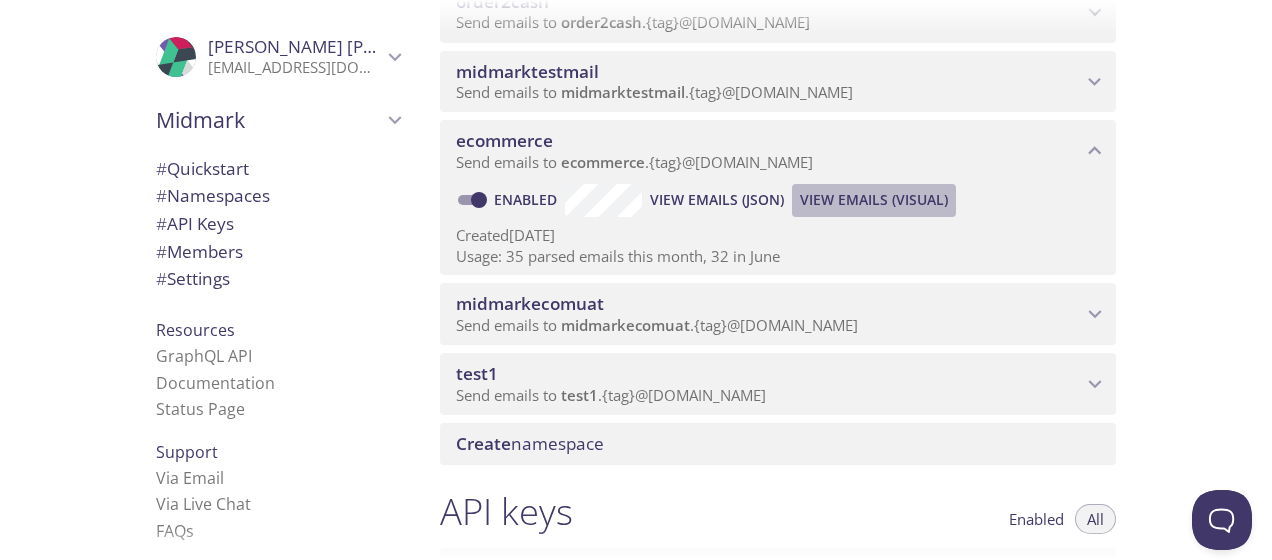 click on "View Emails (Visual)" at bounding box center (874, 200) 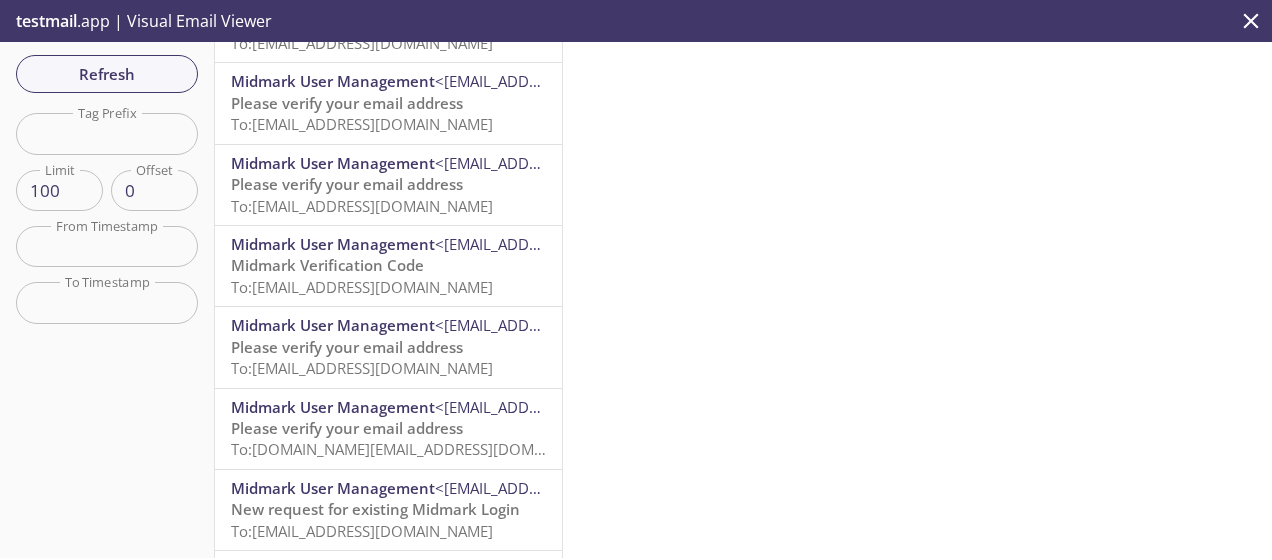 scroll, scrollTop: 0, scrollLeft: 0, axis: both 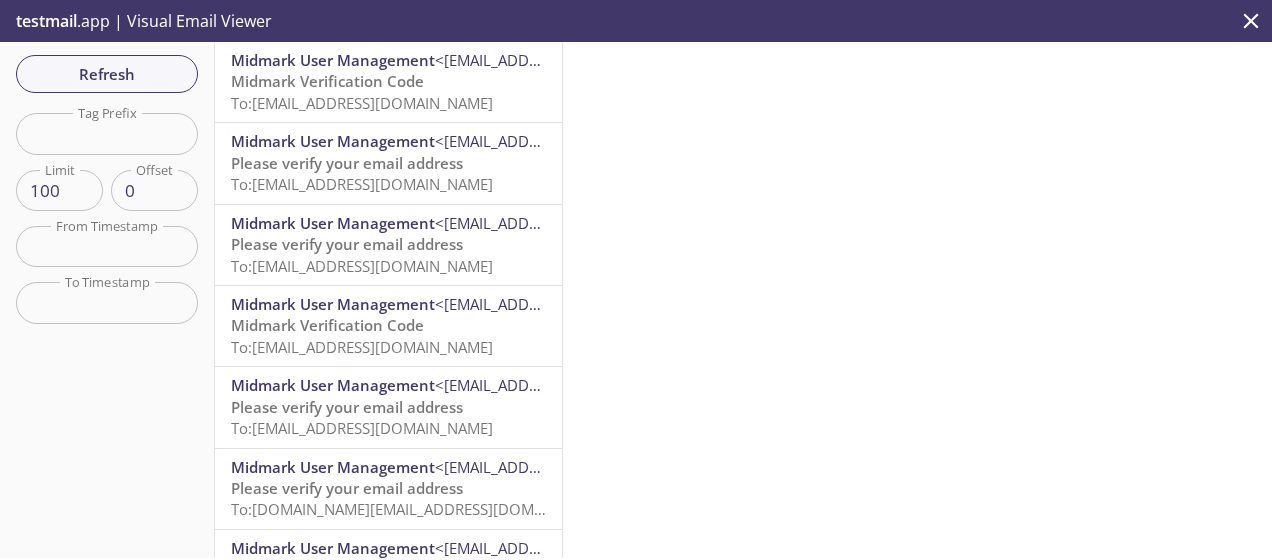 click at bounding box center [917, 300] 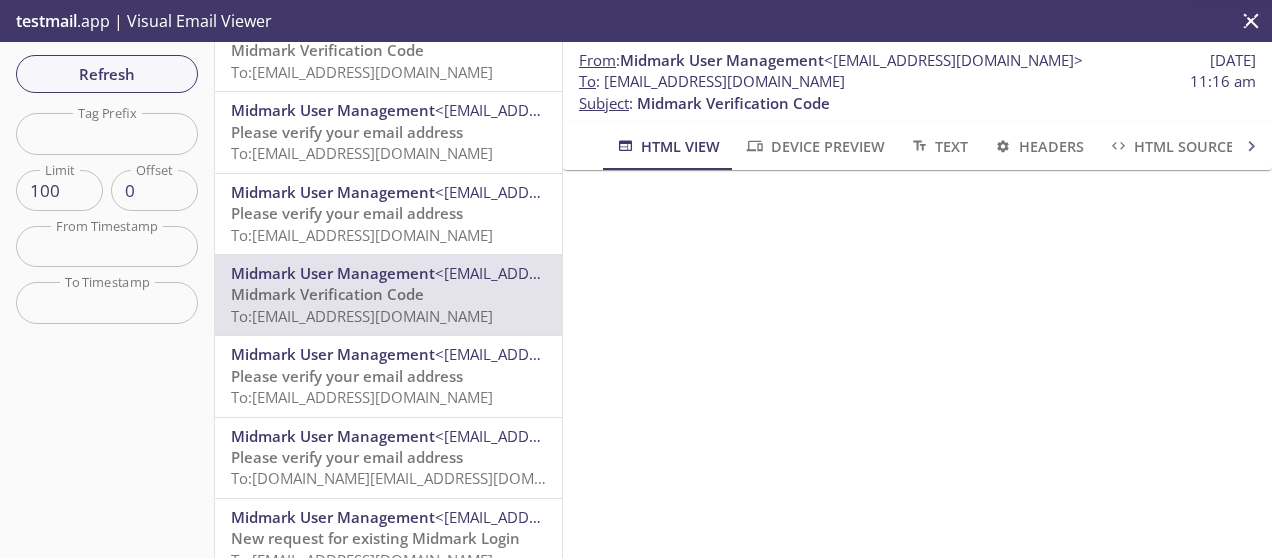 scroll, scrollTop: 0, scrollLeft: 0, axis: both 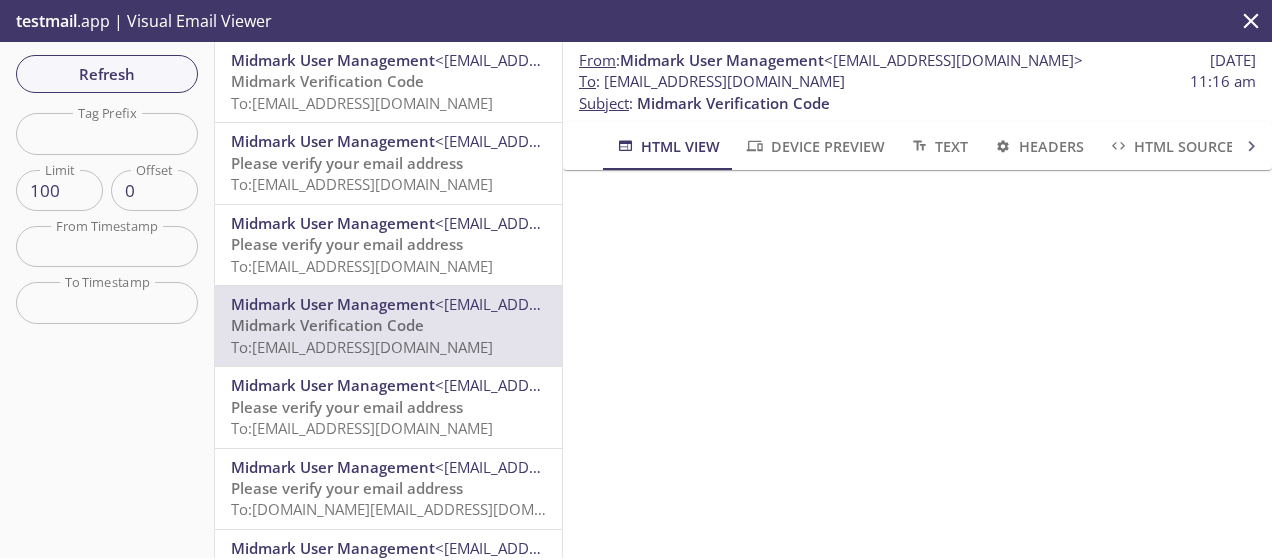 click on "Midmark Verification Code To:  ecommerce.kmarchal1@inbox.testmail.app" at bounding box center (388, 92) 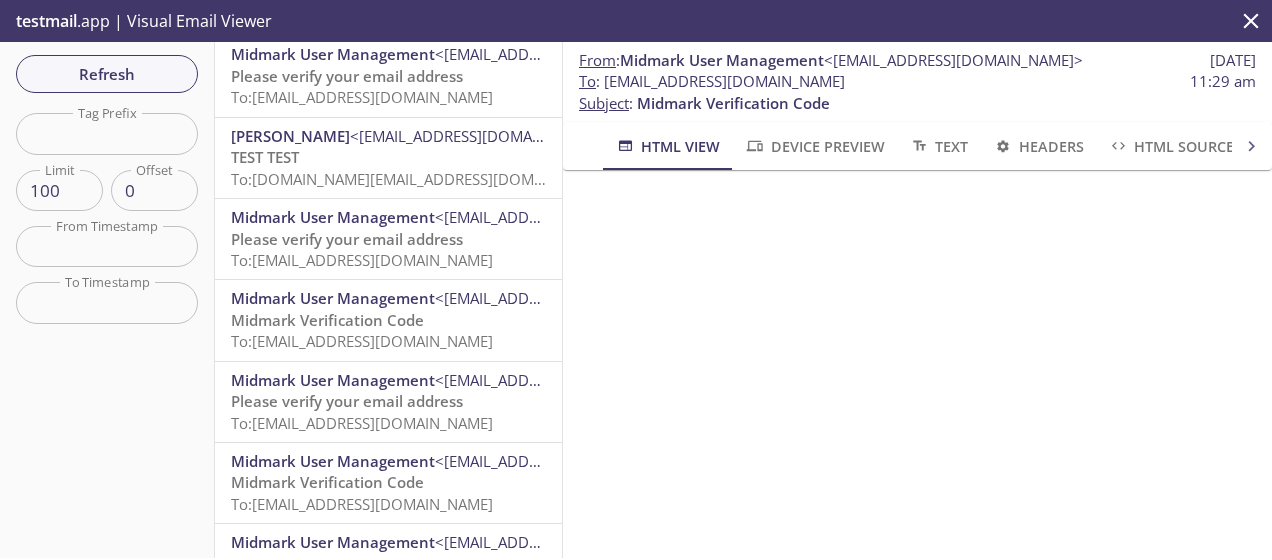 scroll, scrollTop: 800, scrollLeft: 0, axis: vertical 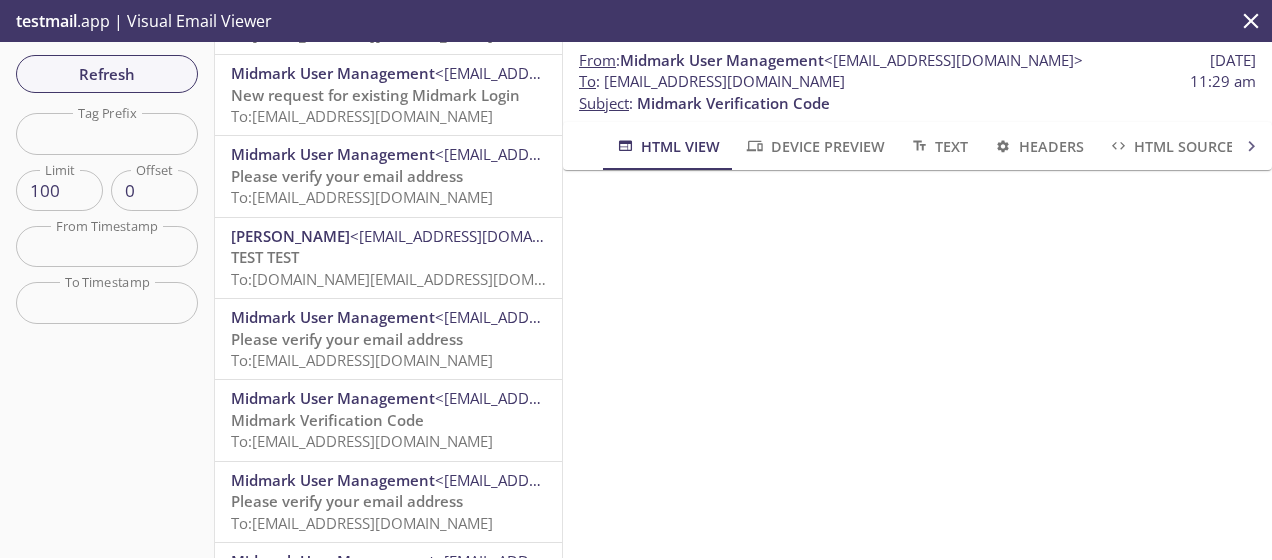 click on "[PERSON_NAME]" at bounding box center [290, 236] 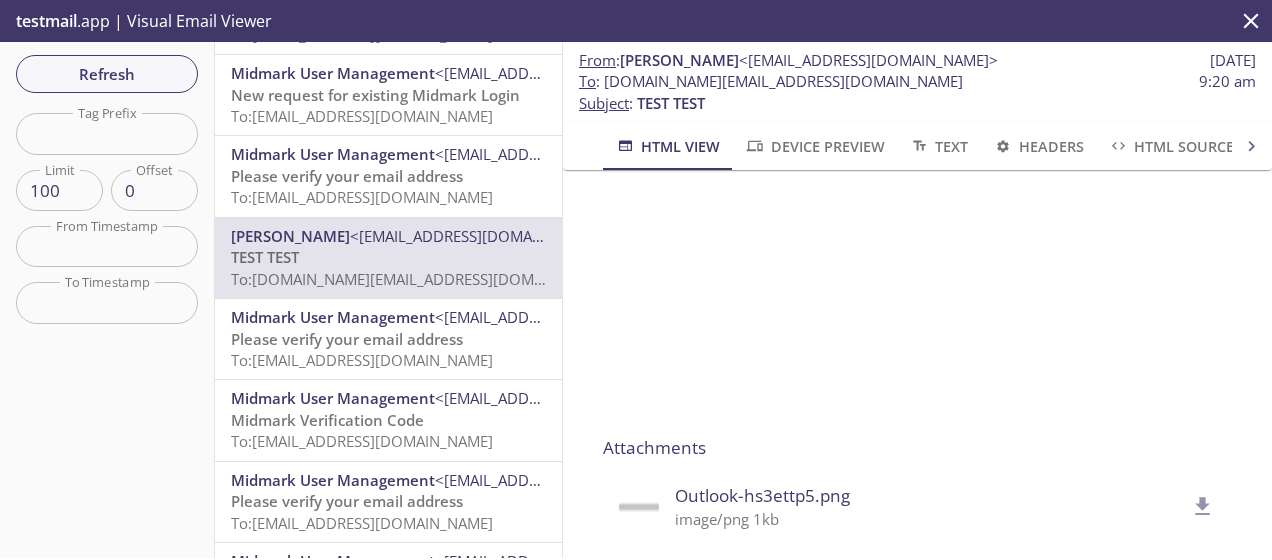 scroll, scrollTop: 0, scrollLeft: 0, axis: both 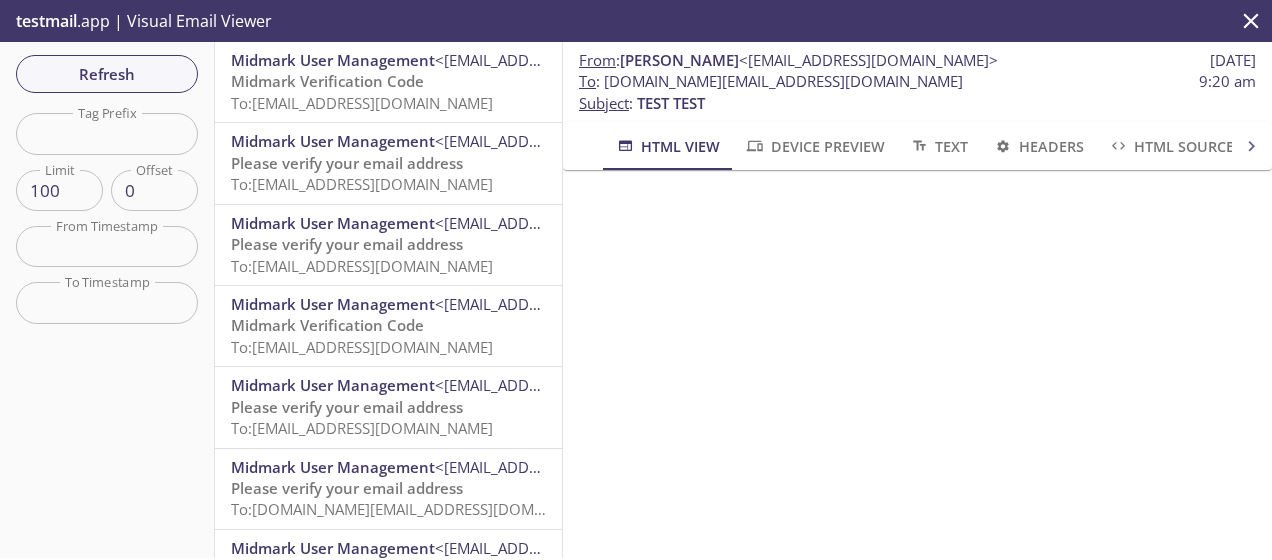 click on "Midmark Verification Code" at bounding box center [327, 81] 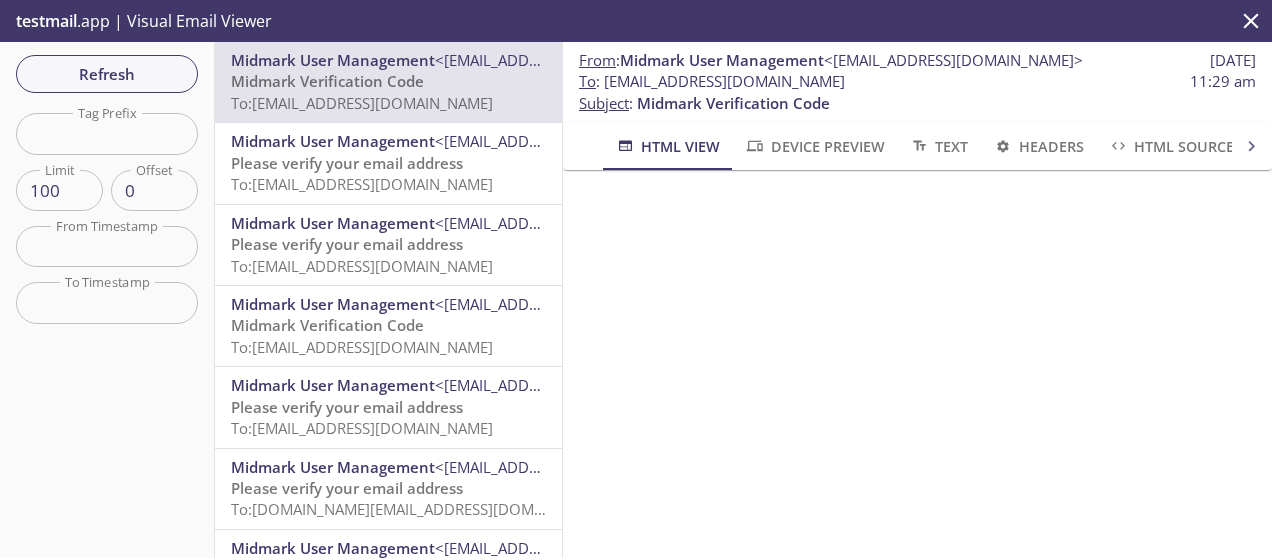 click on "Midmark User Management" at bounding box center (333, 60) 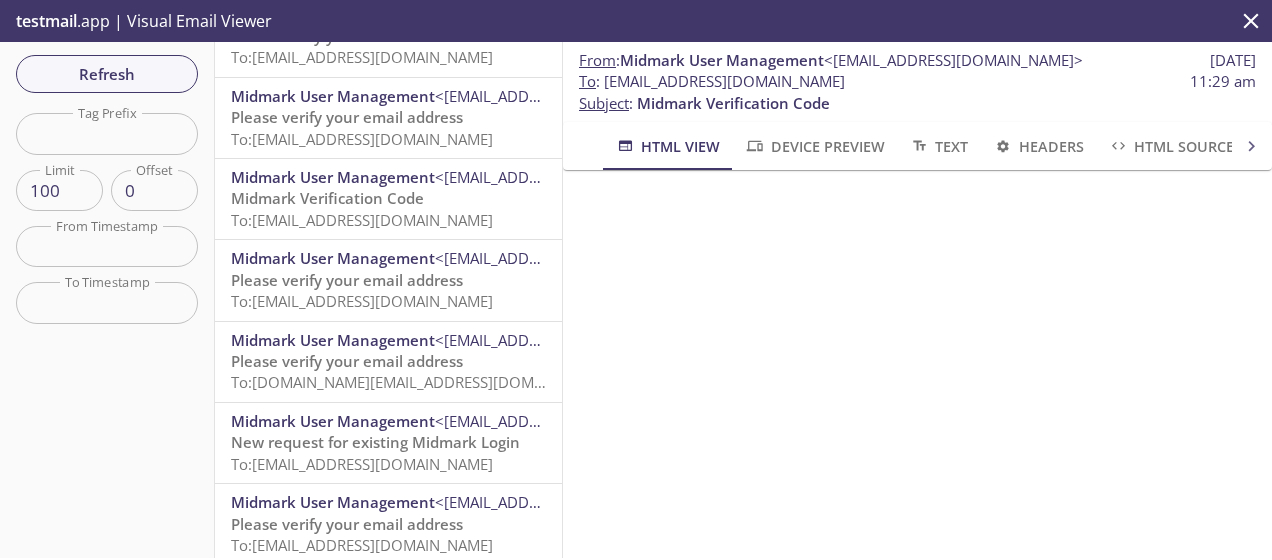 scroll, scrollTop: 0, scrollLeft: 0, axis: both 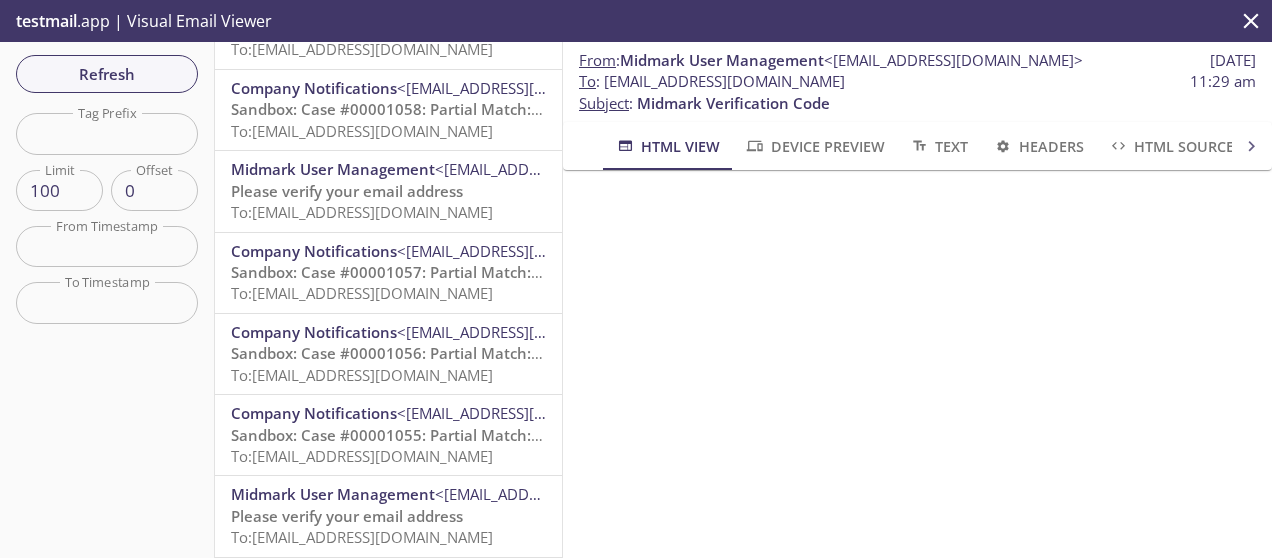 click on "Please verify your email address" at bounding box center (347, 516) 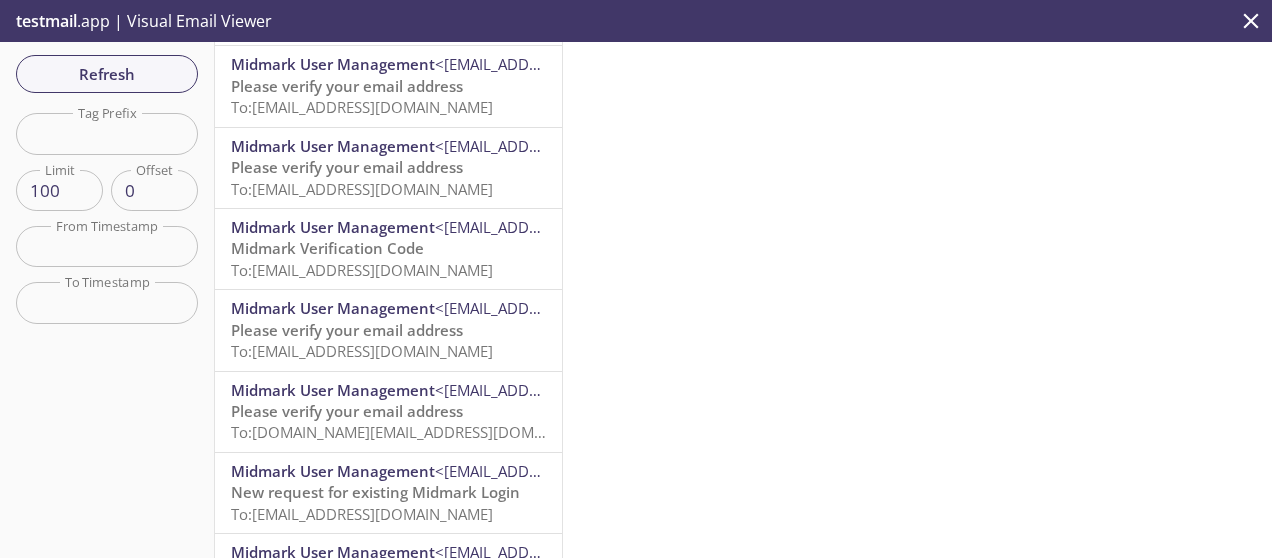 scroll, scrollTop: 0, scrollLeft: 0, axis: both 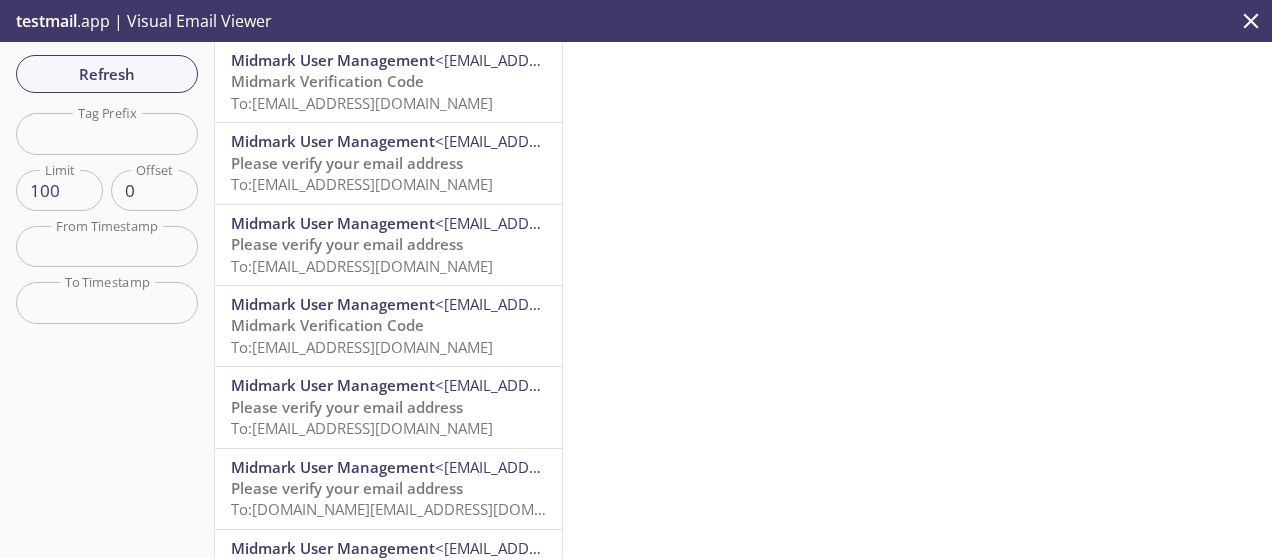 click on "Midmark User Management" at bounding box center [333, 60] 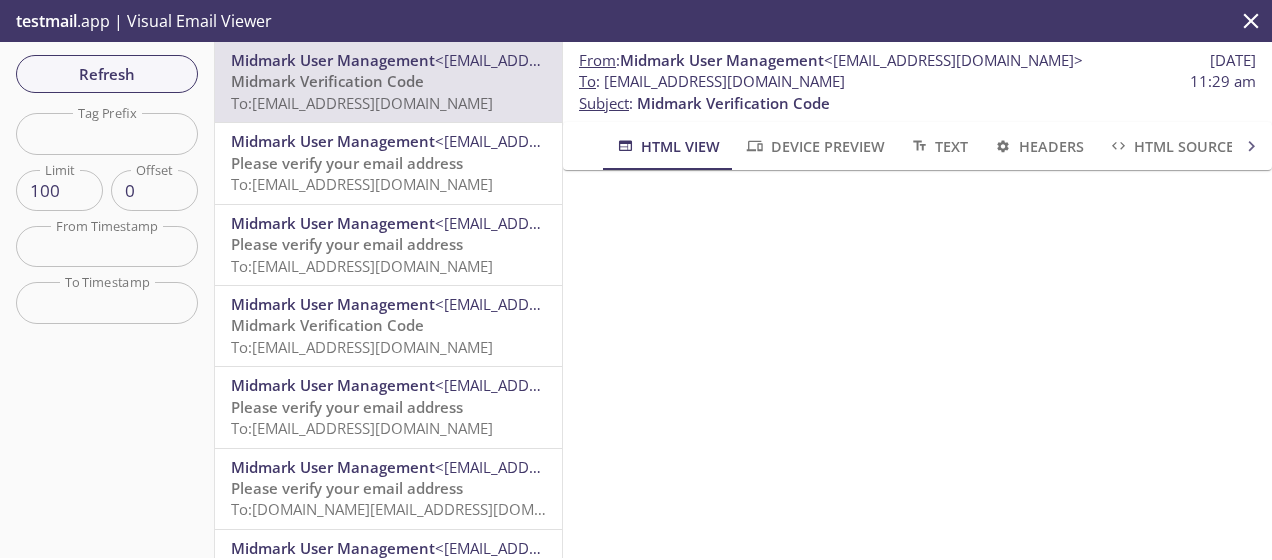 click on "Midmark User Management" at bounding box center (333, 141) 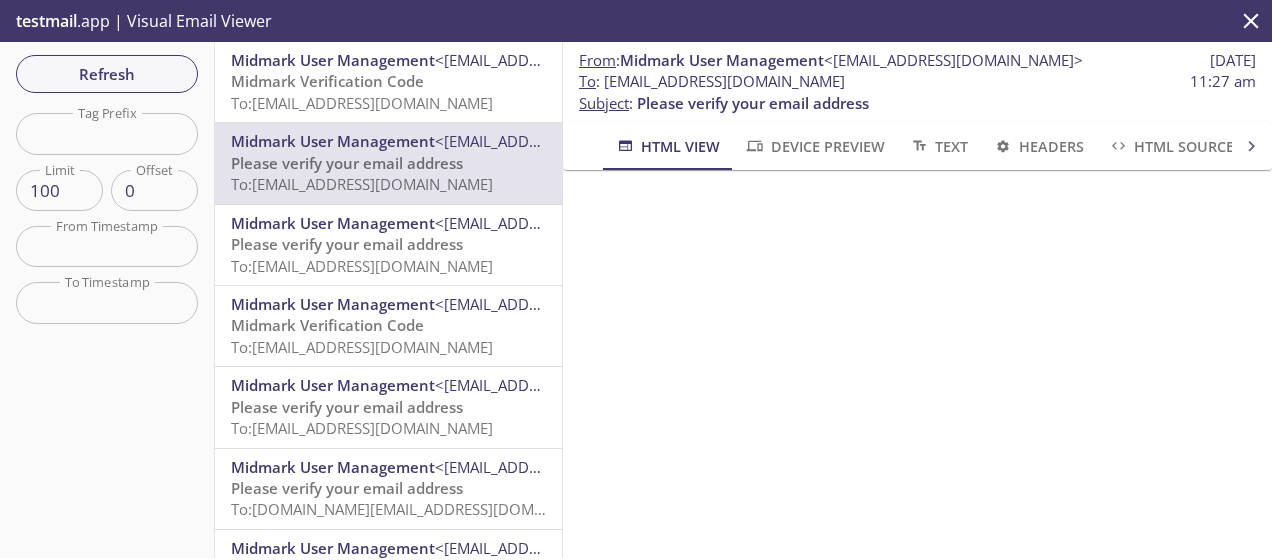 scroll, scrollTop: 236, scrollLeft: 0, axis: vertical 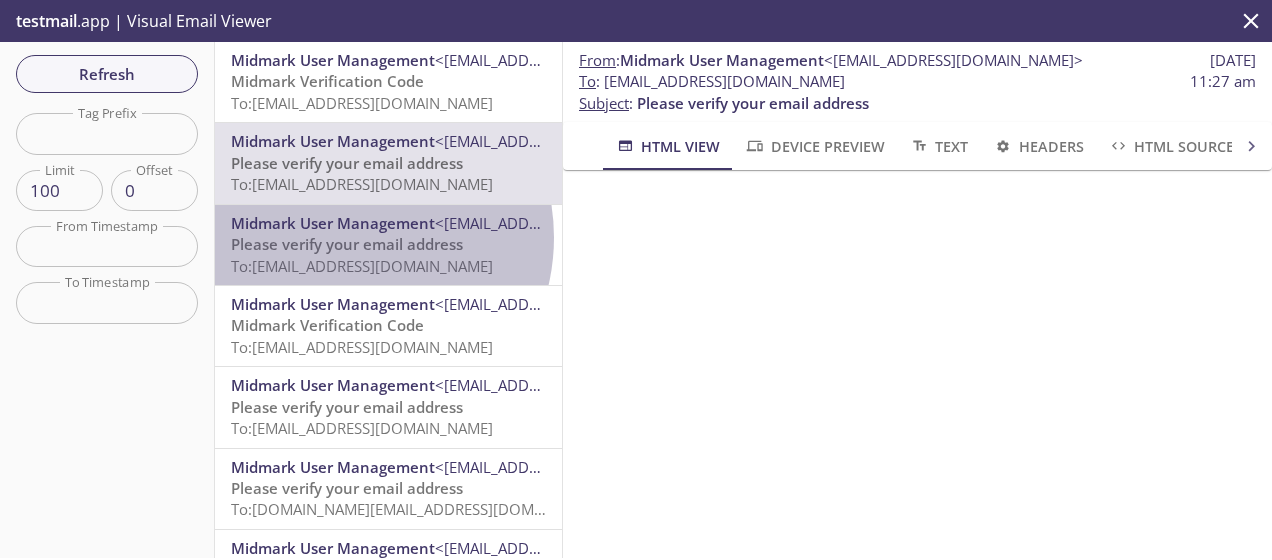 click on "Please verify your email address" at bounding box center (347, 244) 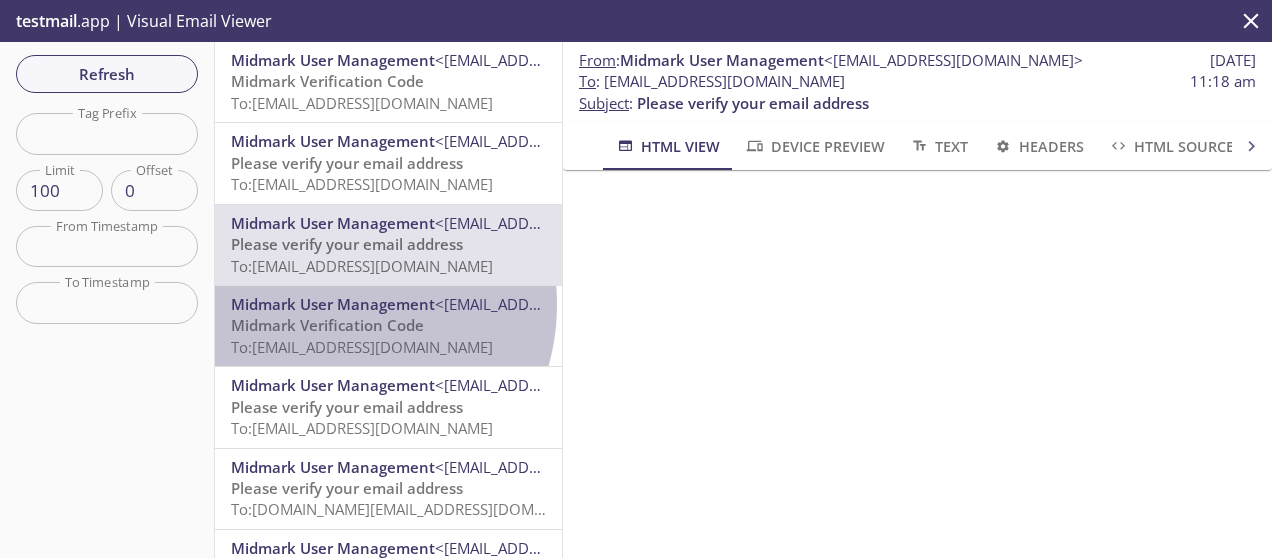 click on "Midmark User Management" at bounding box center (333, 304) 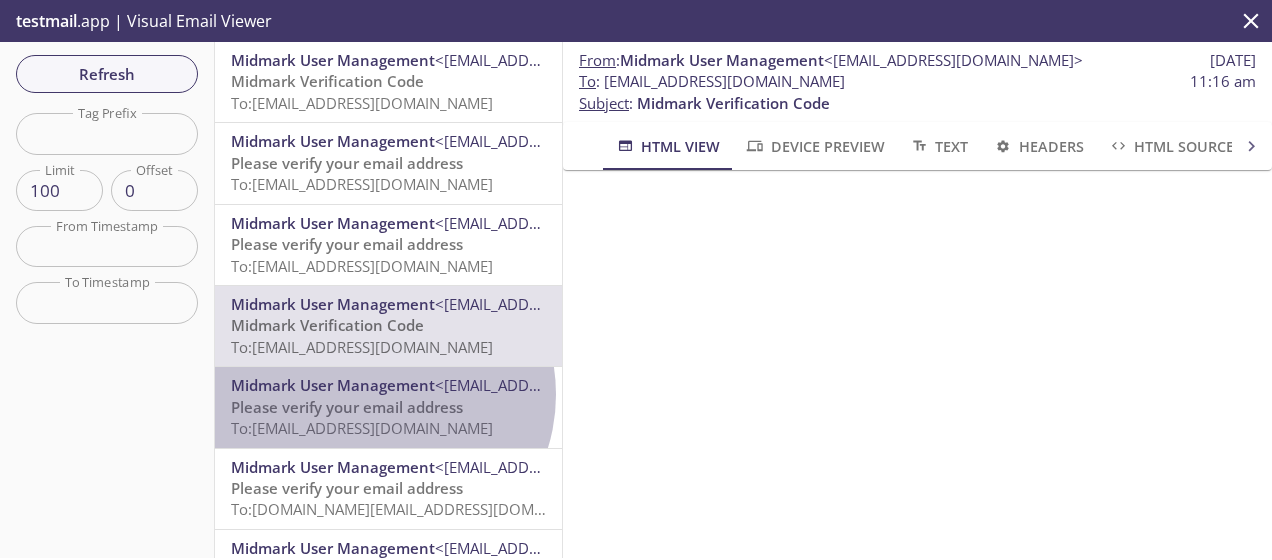 click on "Midmark User Management" at bounding box center (333, 385) 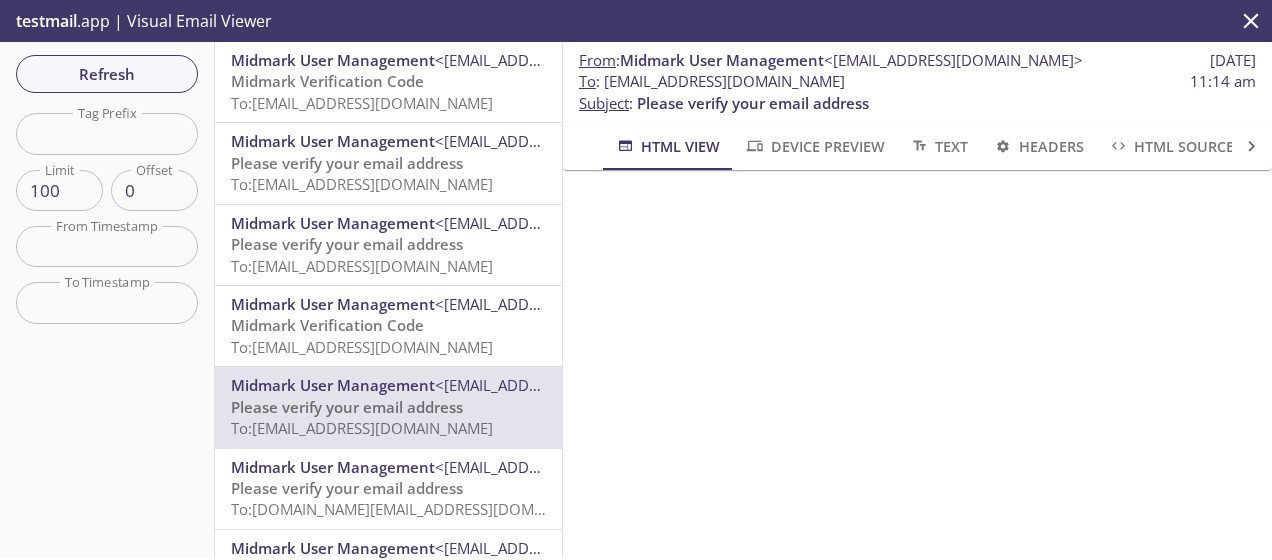 scroll, scrollTop: 0, scrollLeft: 0, axis: both 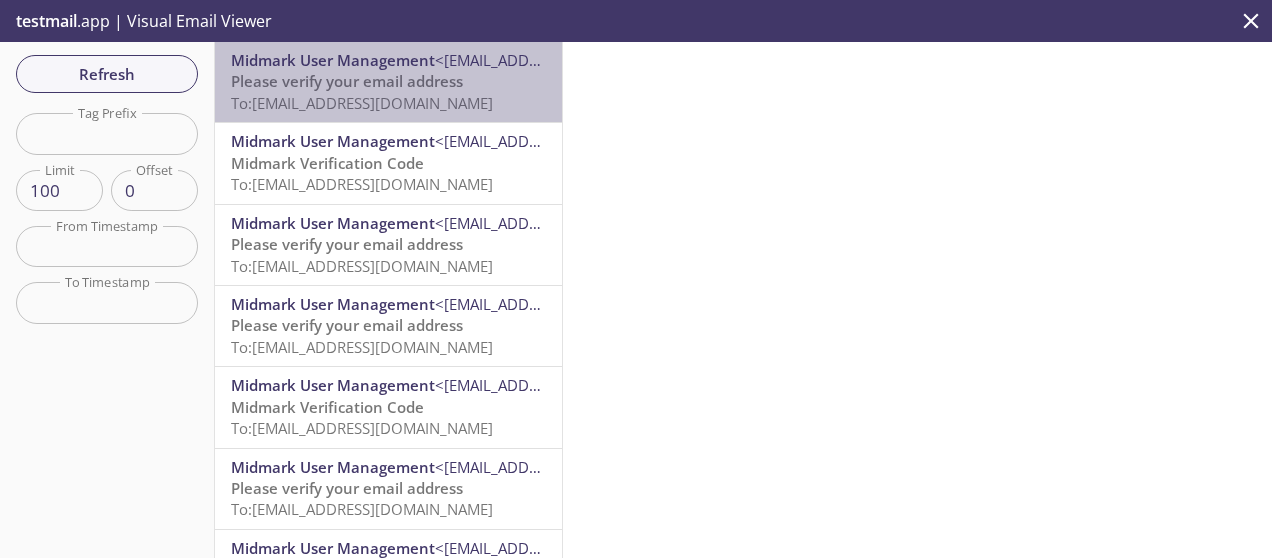 click on "Please verify your email address" at bounding box center [347, 81] 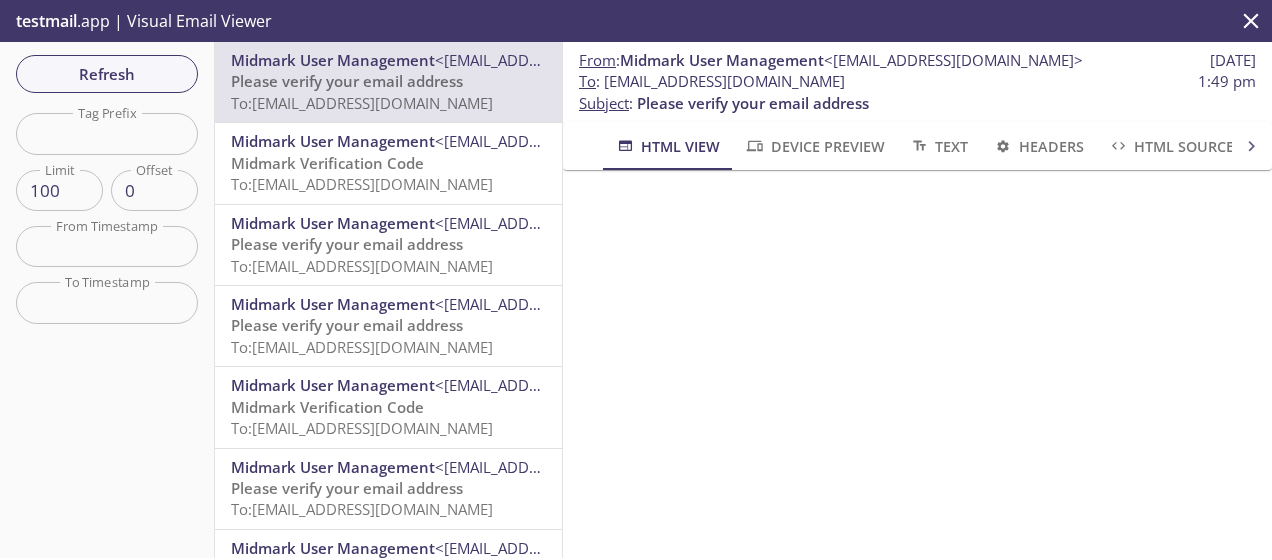 scroll, scrollTop: 236, scrollLeft: 0, axis: vertical 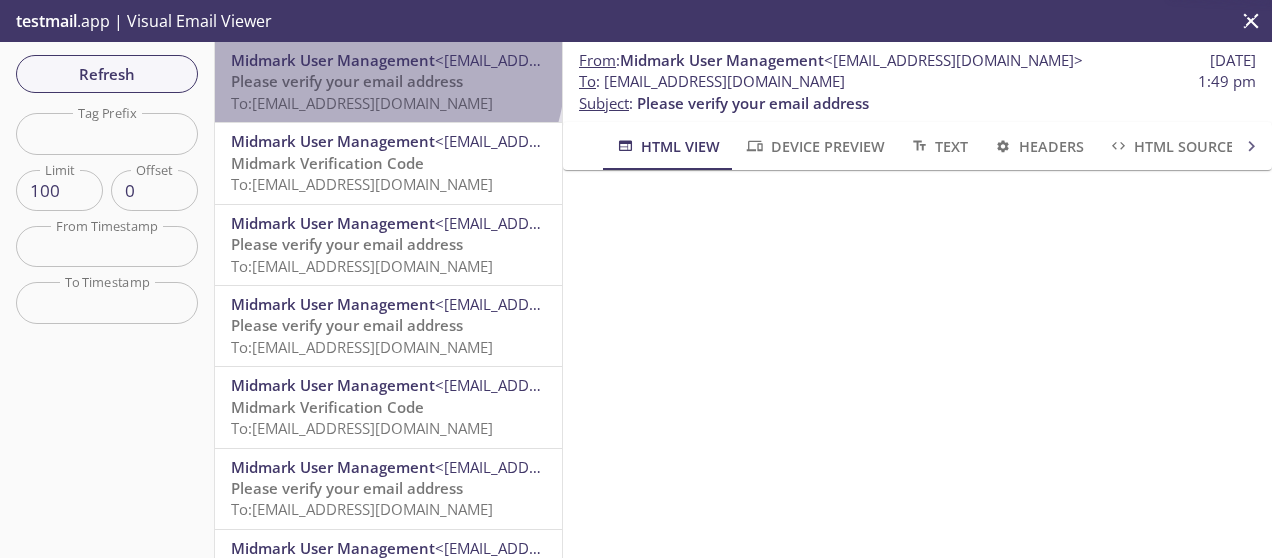 click on "Please verify your email address" at bounding box center (347, 81) 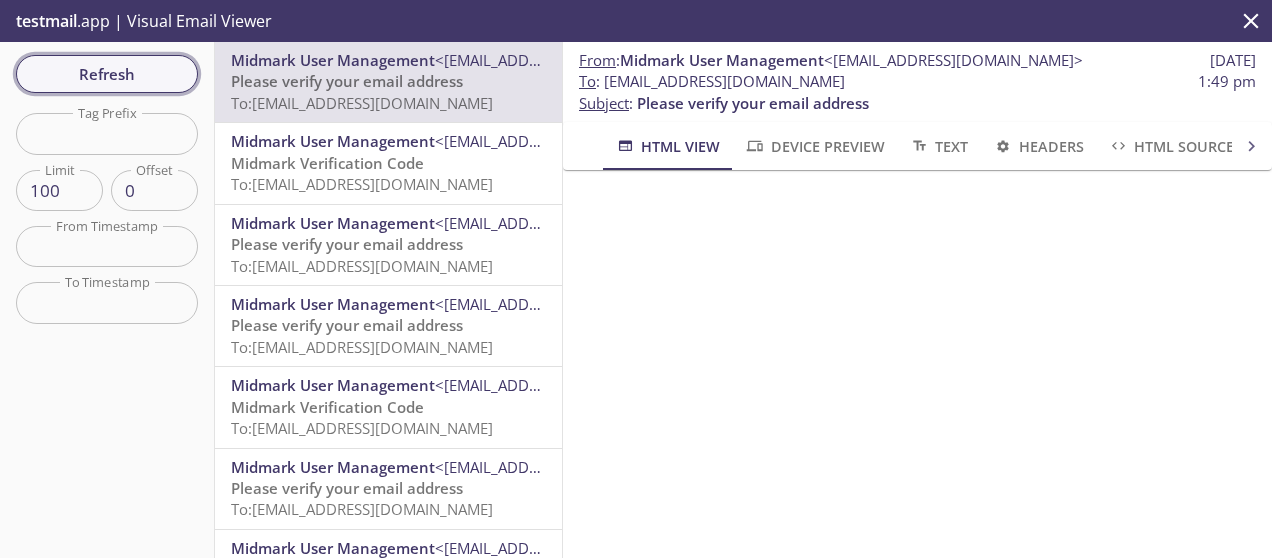 click on "Refresh" at bounding box center (107, 74) 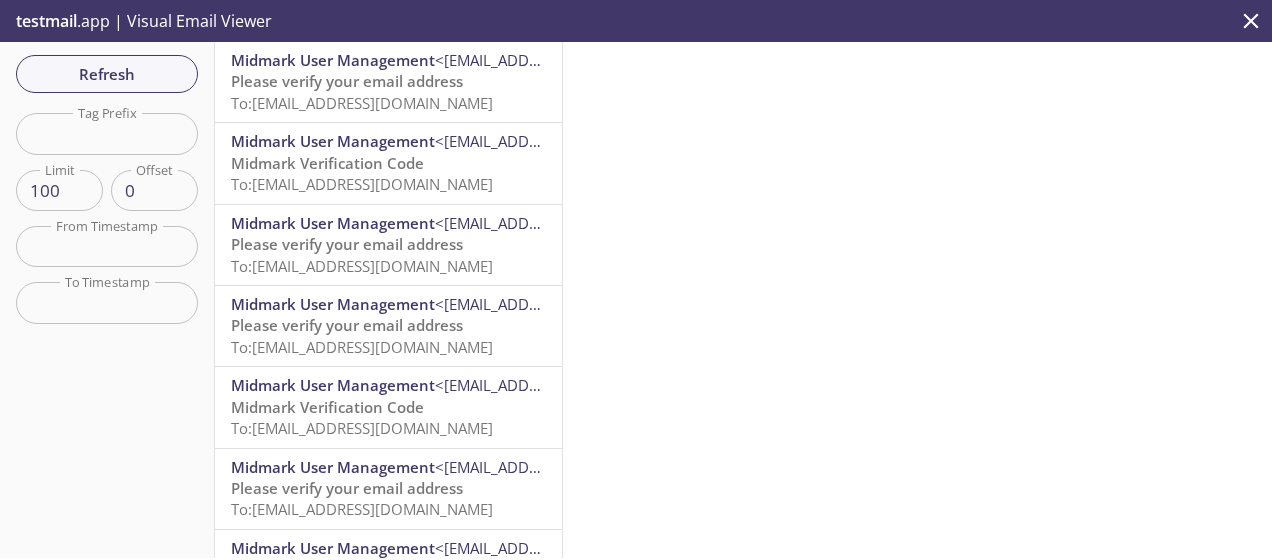 click on "Please verify your email address" at bounding box center (347, 81) 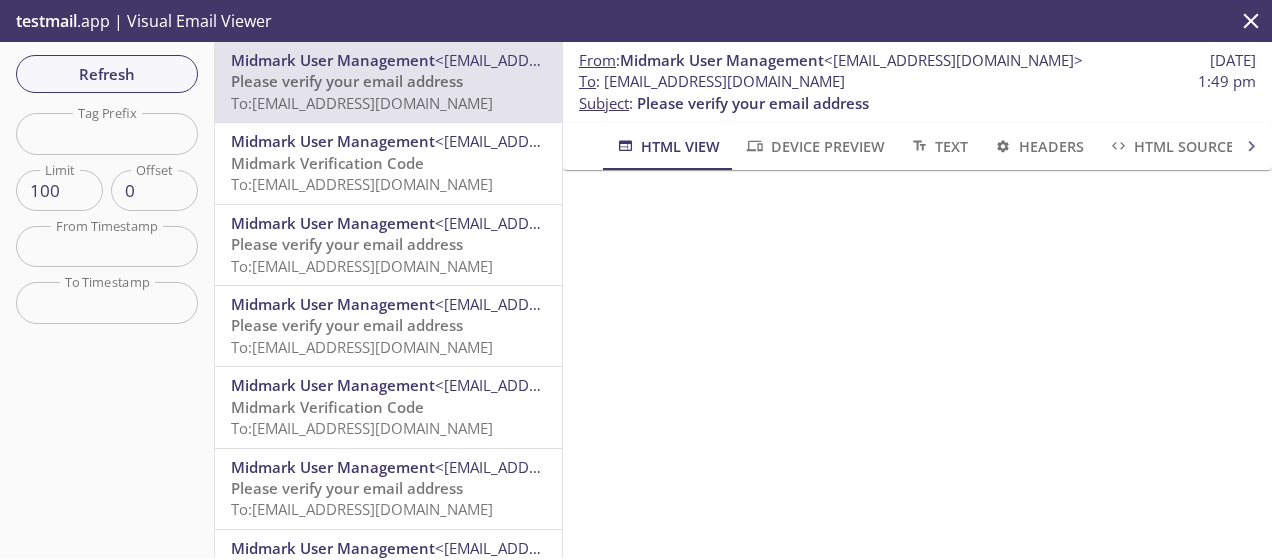 scroll, scrollTop: 0, scrollLeft: 0, axis: both 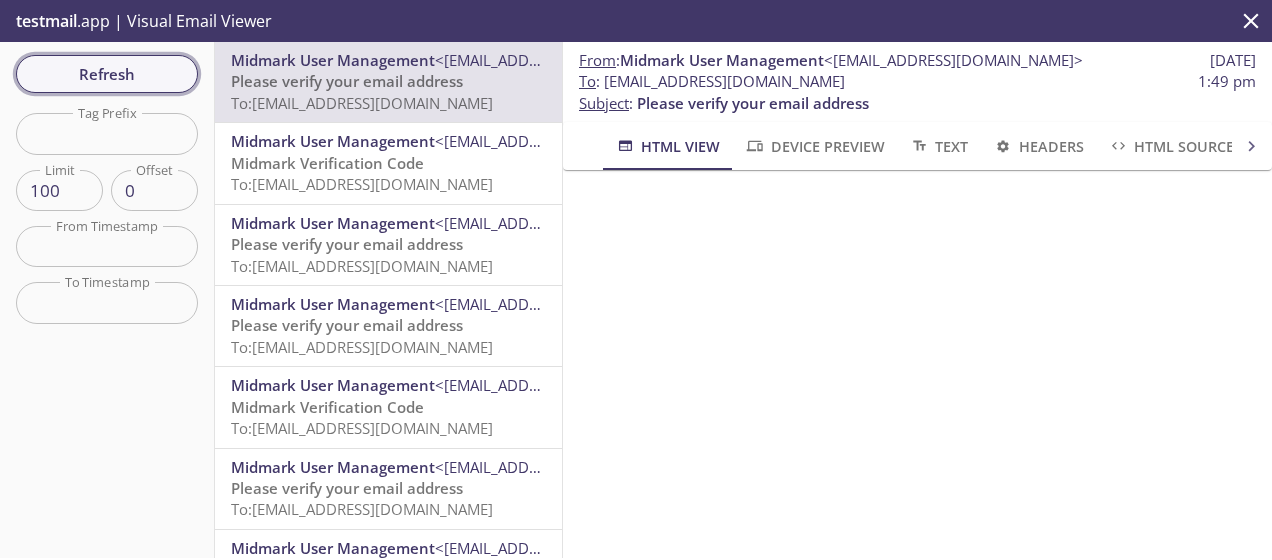 click on "Refresh" at bounding box center [107, 74] 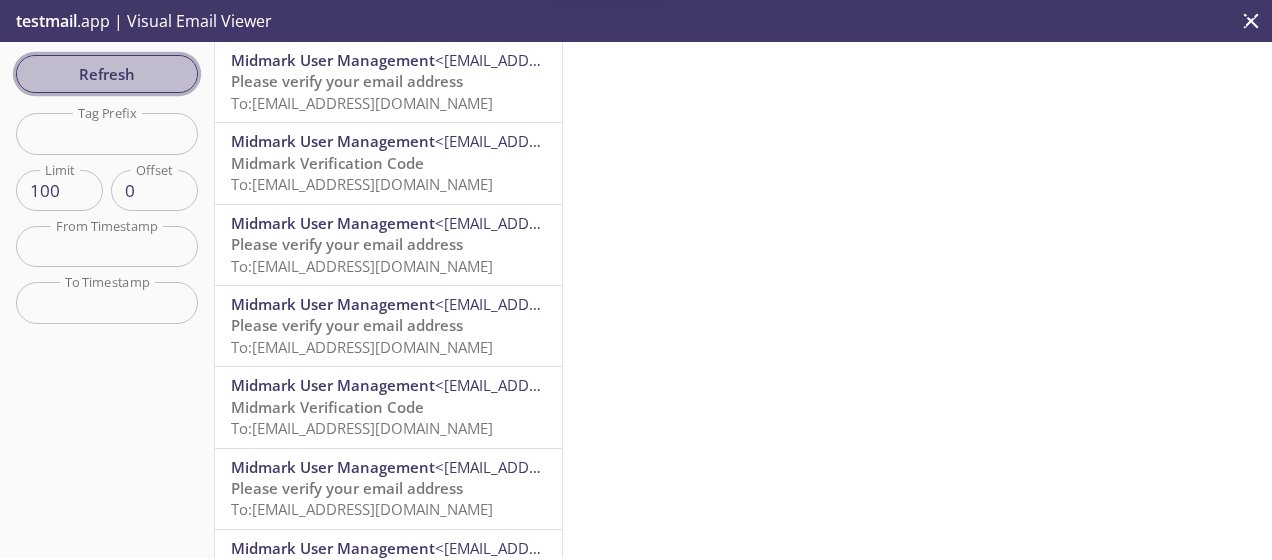 click on "Refresh" at bounding box center [107, 74] 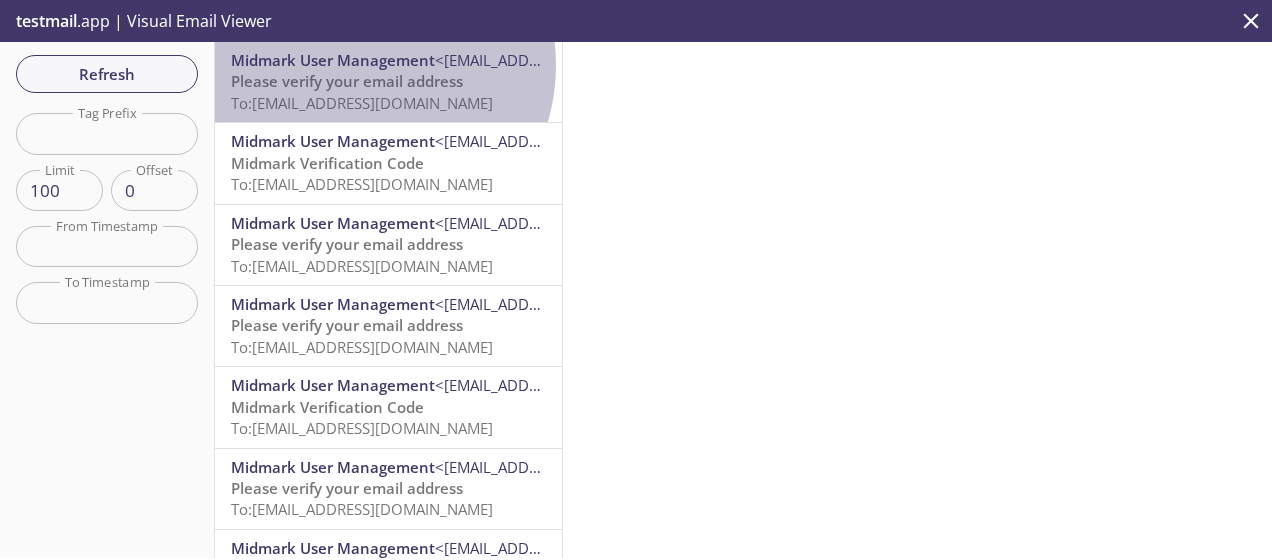 click on "Midmark User Management" at bounding box center [333, 60] 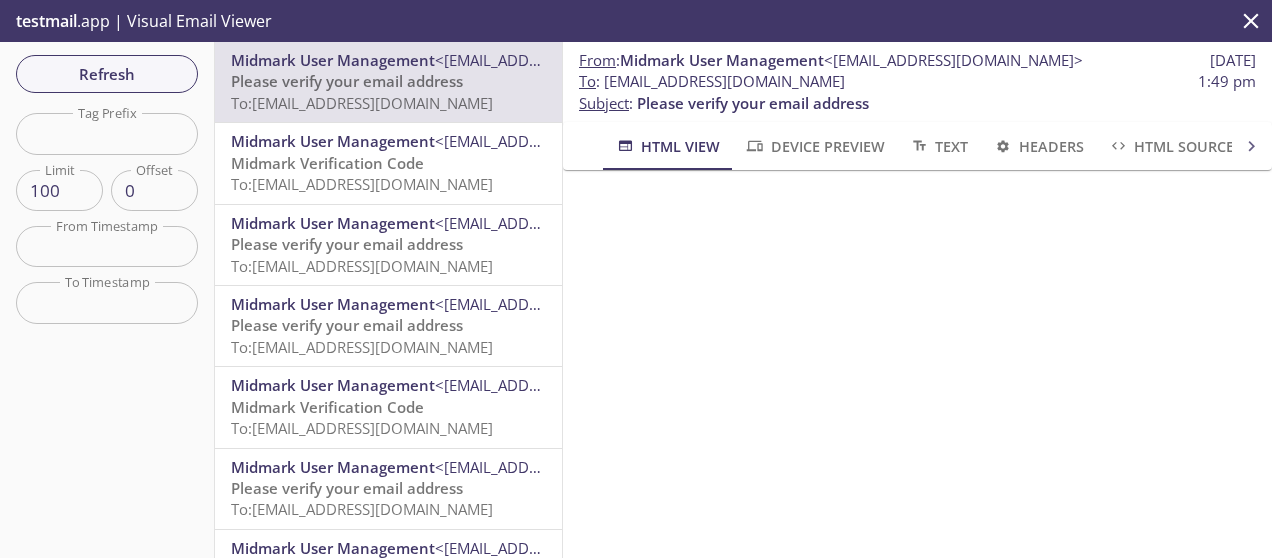 scroll, scrollTop: 0, scrollLeft: 0, axis: both 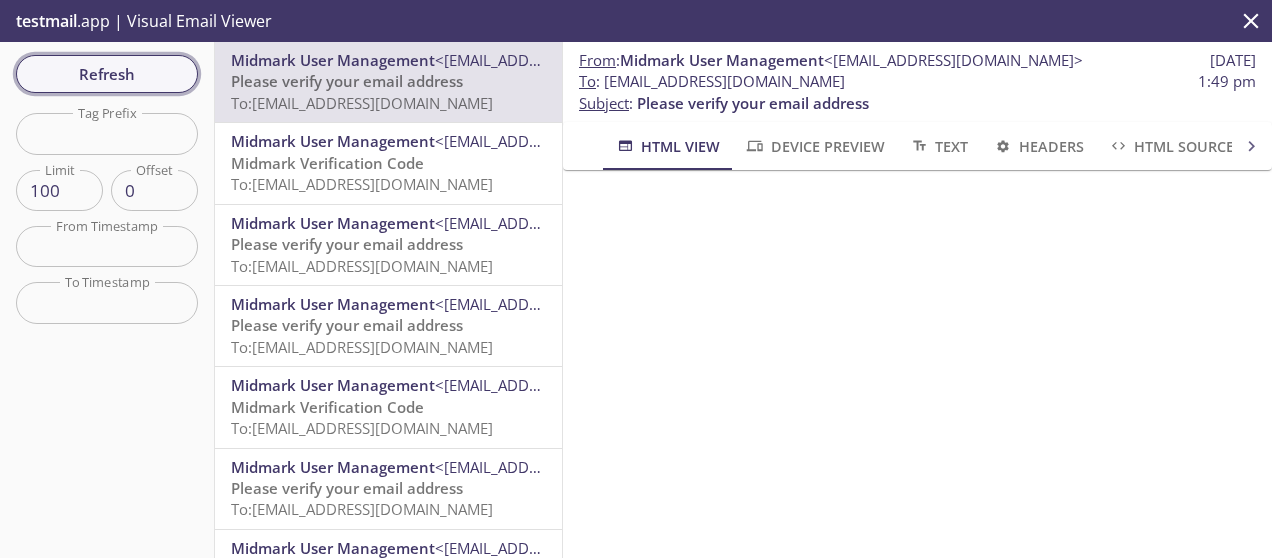 click on "Refresh" at bounding box center [107, 74] 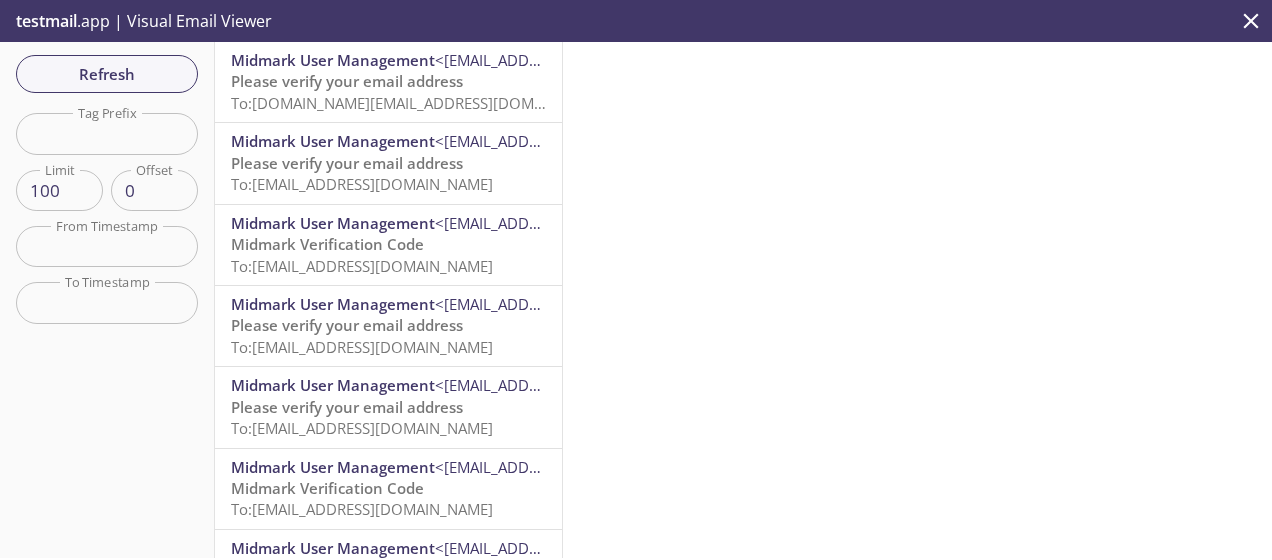 click on "Please verify your email address" at bounding box center (347, 81) 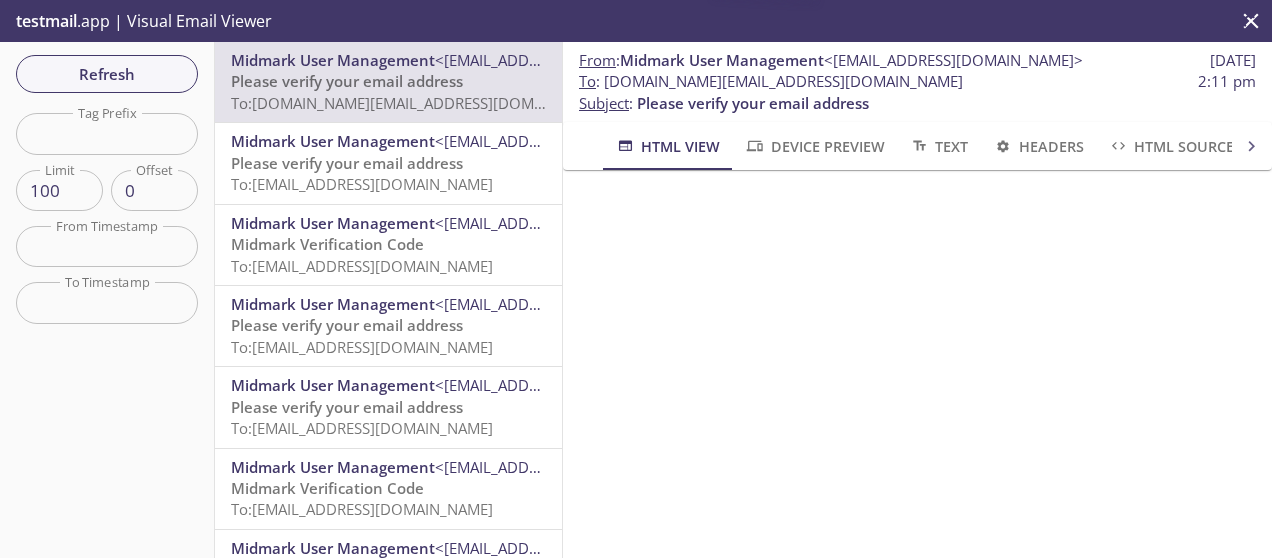 scroll, scrollTop: 236, scrollLeft: 0, axis: vertical 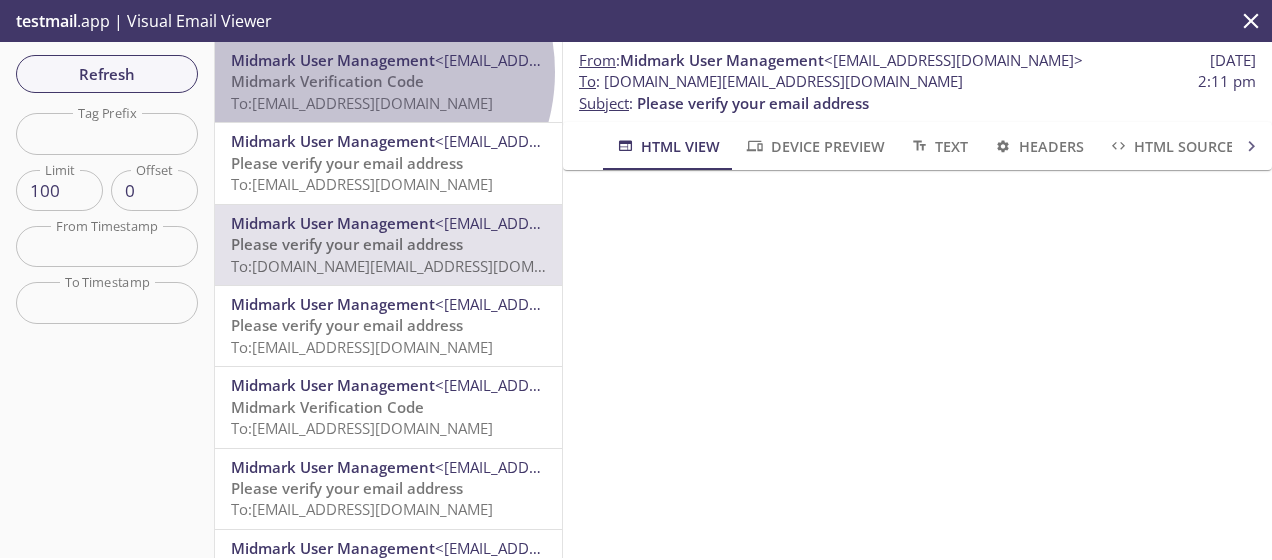 click on "Midmark Verification Code" at bounding box center [327, 81] 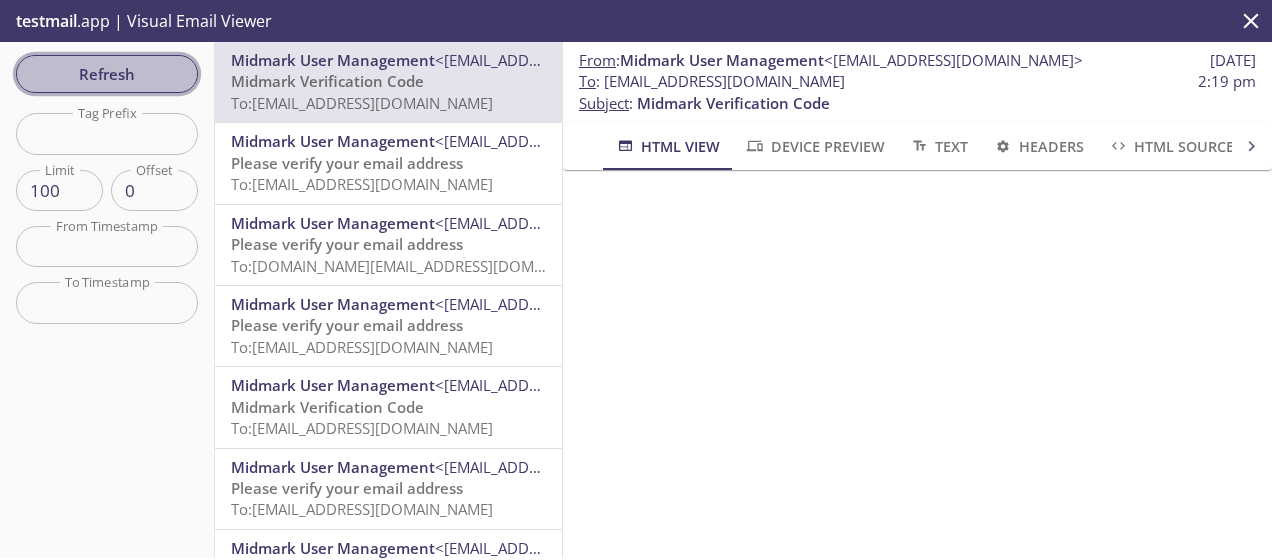 click on "Refresh" at bounding box center [107, 74] 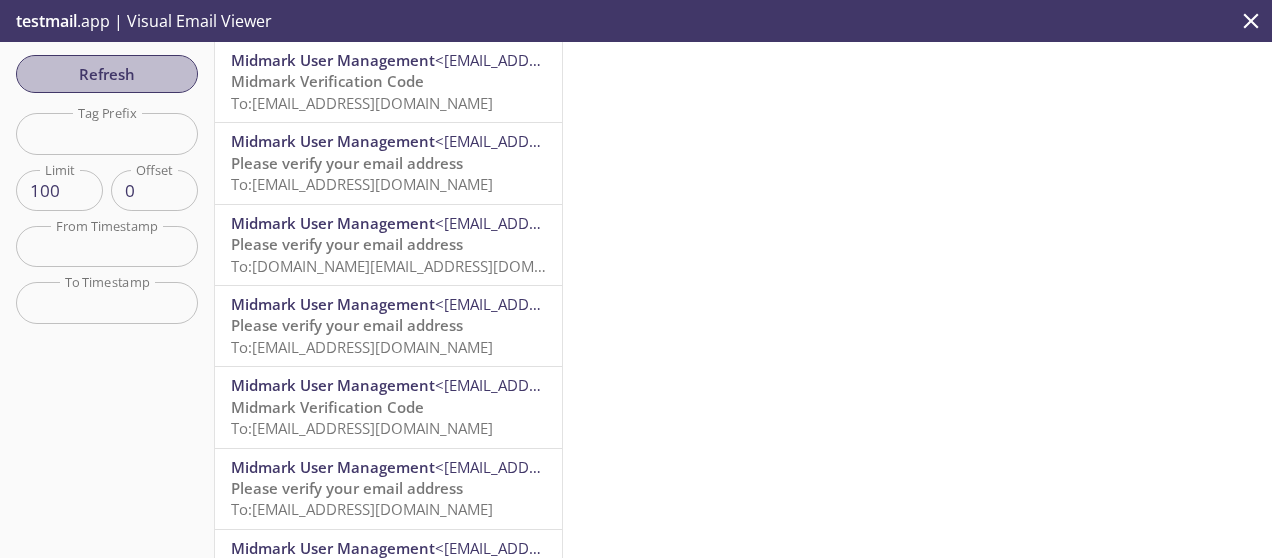 click on "Refresh" at bounding box center [107, 74] 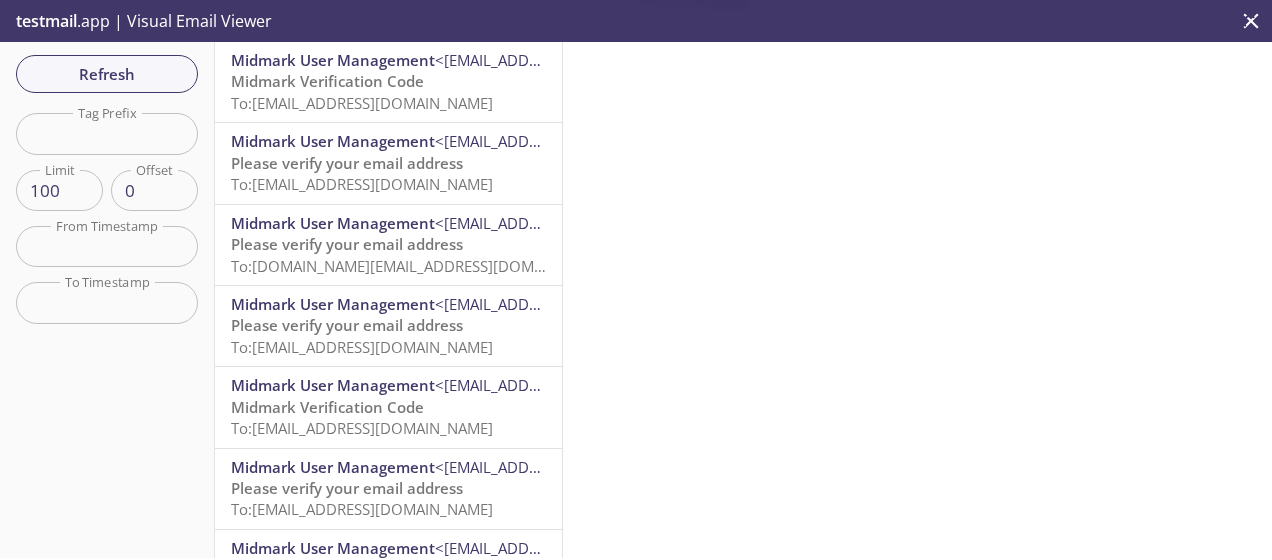 click on "To:  ecommerce.danademo@inbox.testmail.app" at bounding box center (362, 103) 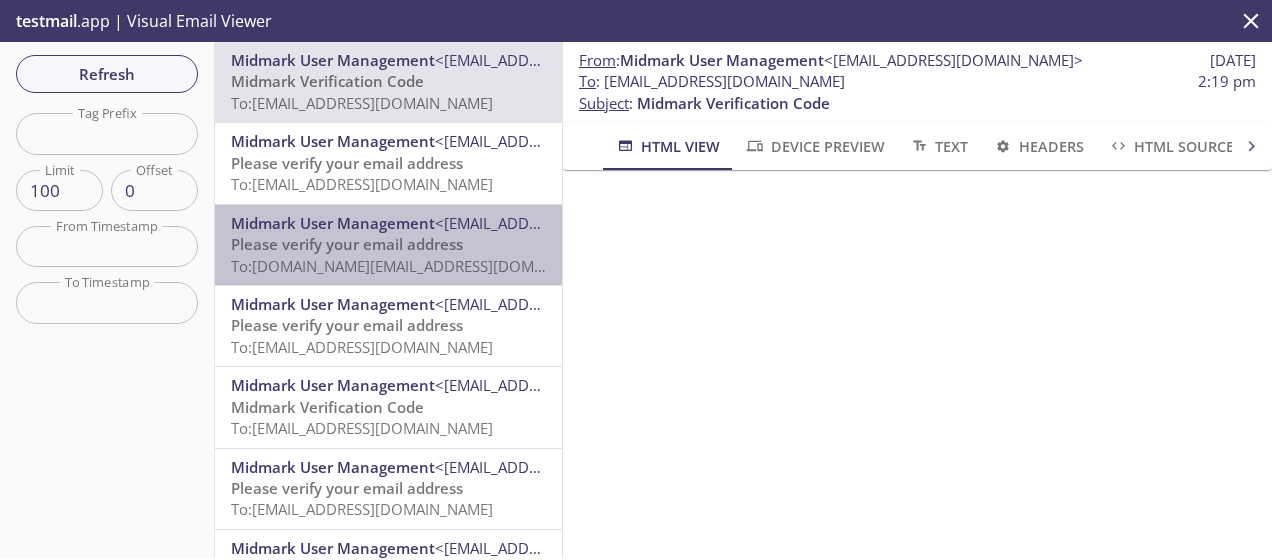 click on "Please verify your email address" at bounding box center [347, 244] 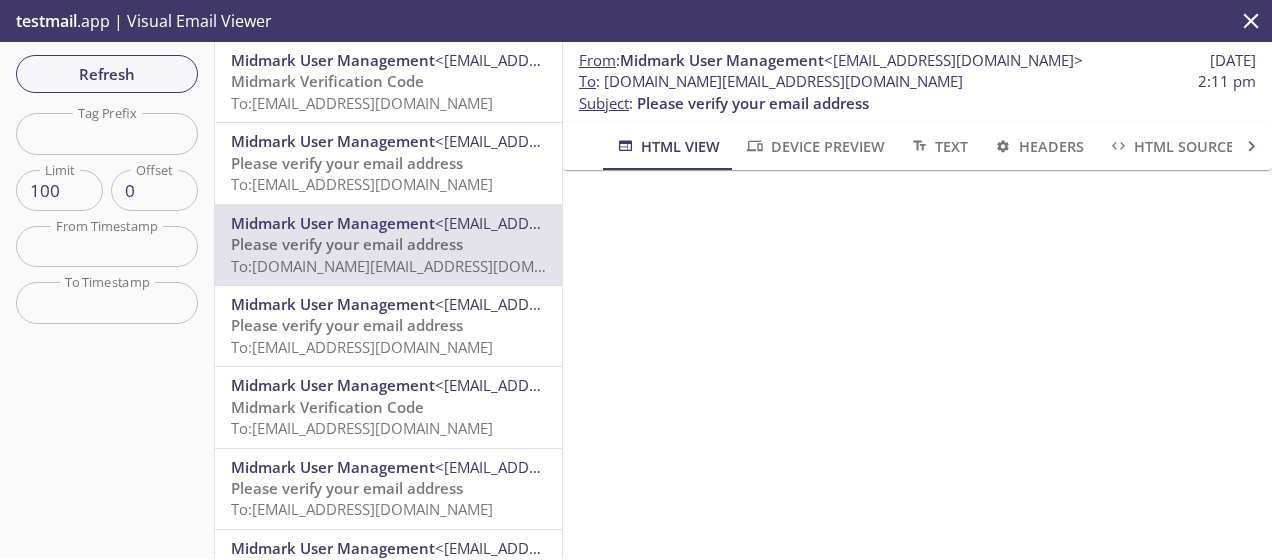 scroll, scrollTop: 0, scrollLeft: 0, axis: both 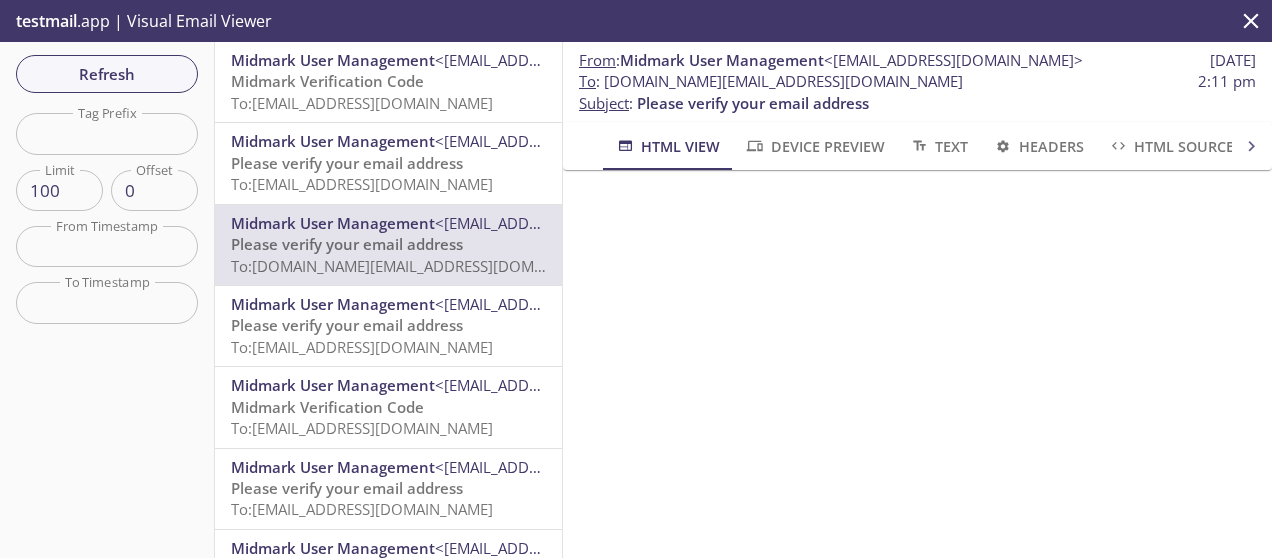 click on "Midmark Verification Code" at bounding box center [327, 81] 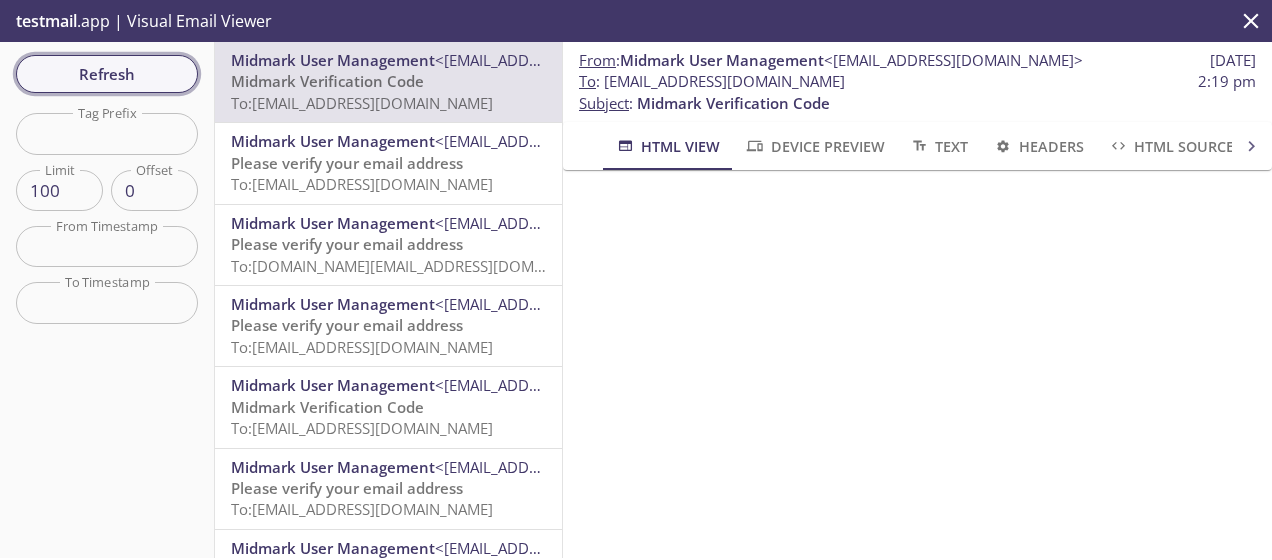 click on "Refresh" at bounding box center (107, 74) 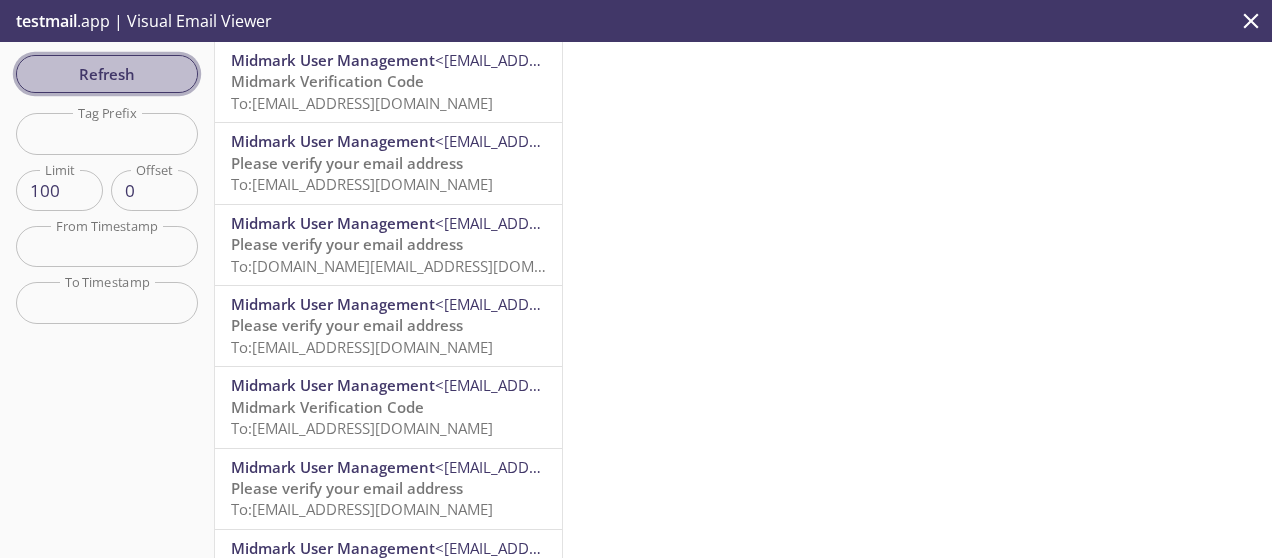 click on "Refresh" at bounding box center (107, 74) 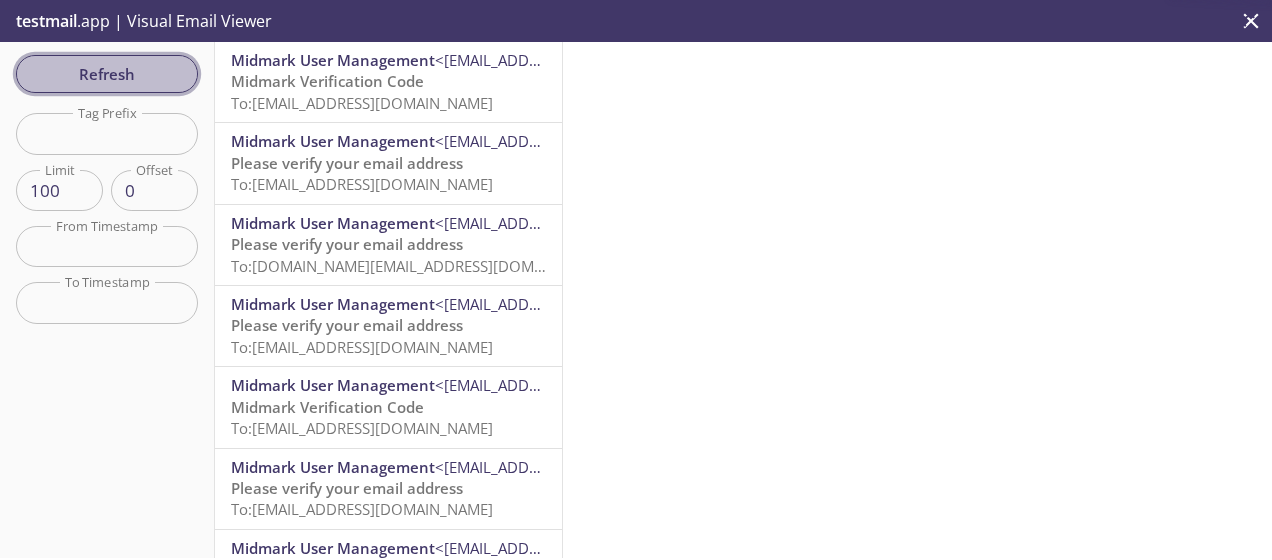 click on "Refresh" at bounding box center [107, 74] 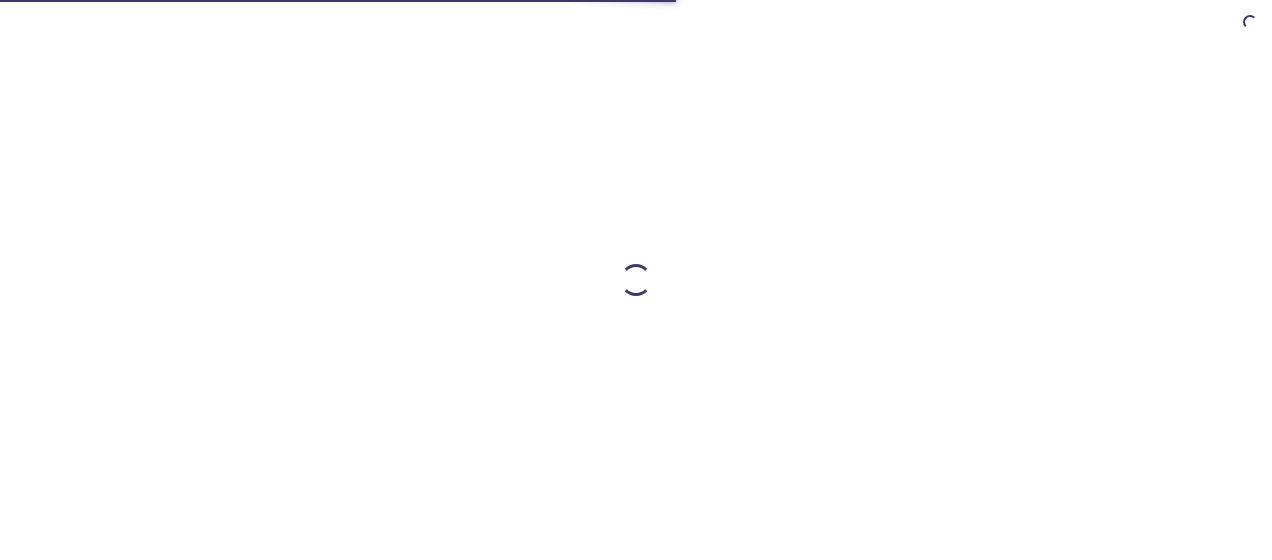 scroll, scrollTop: 0, scrollLeft: 0, axis: both 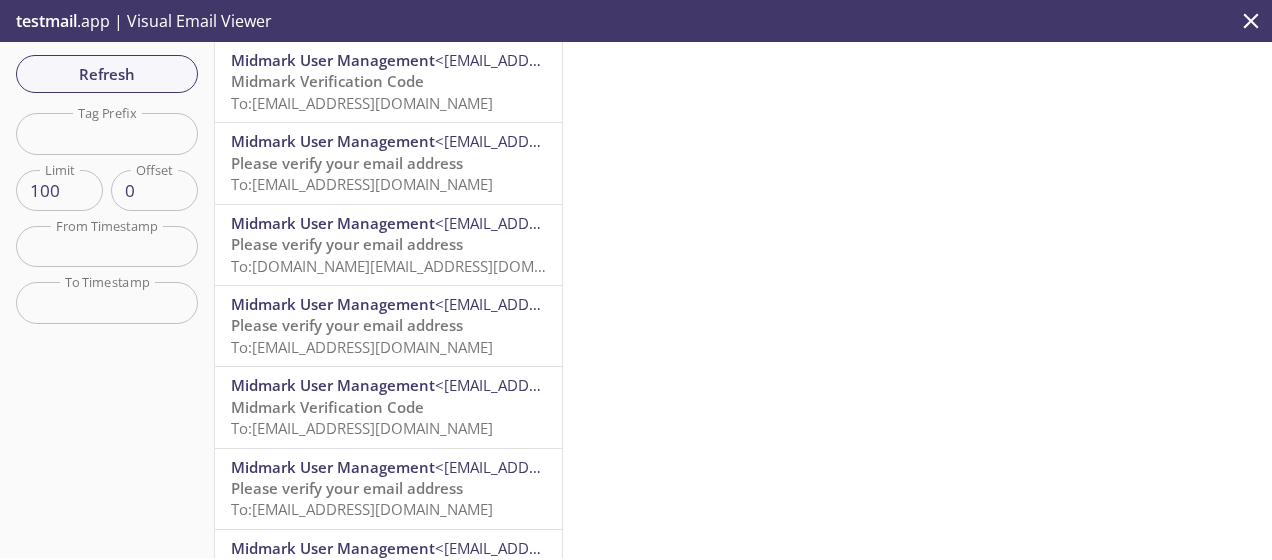 click on "Please verify your email address" at bounding box center (347, 244) 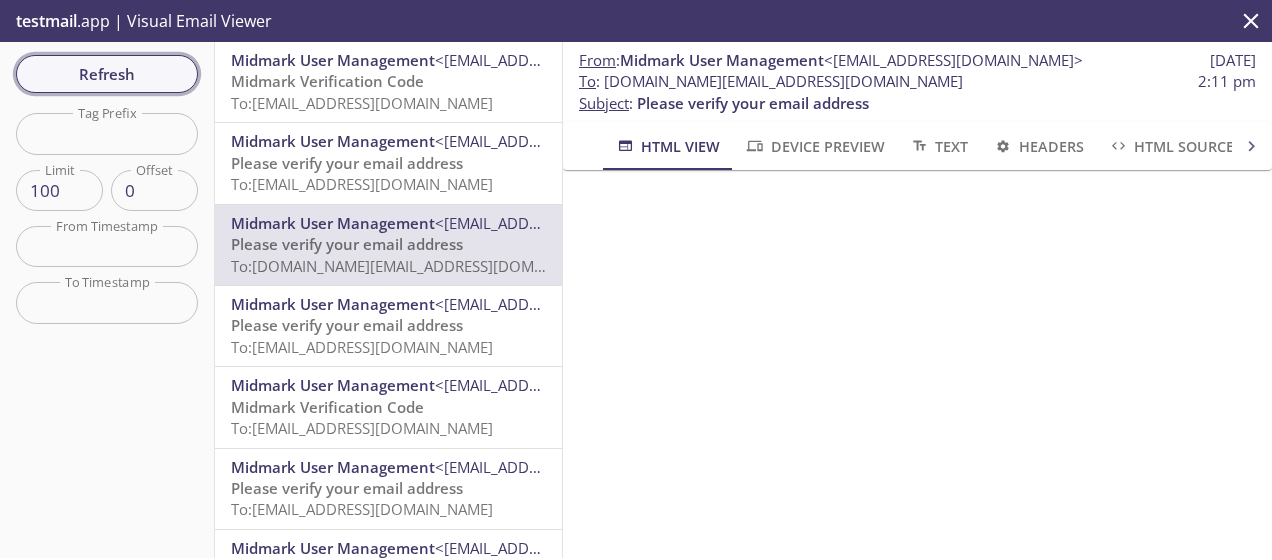 click on "Refresh" at bounding box center [107, 74] 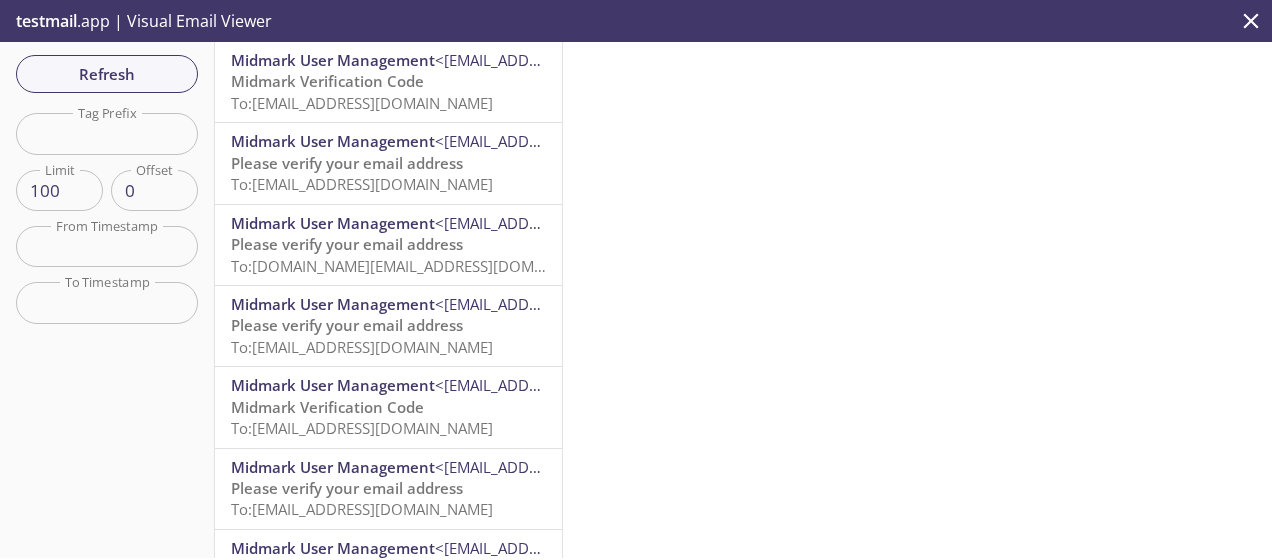 click on "Midmark Verification Code To:  ecommerce.danademo@inbox.testmail.app" at bounding box center (388, 92) 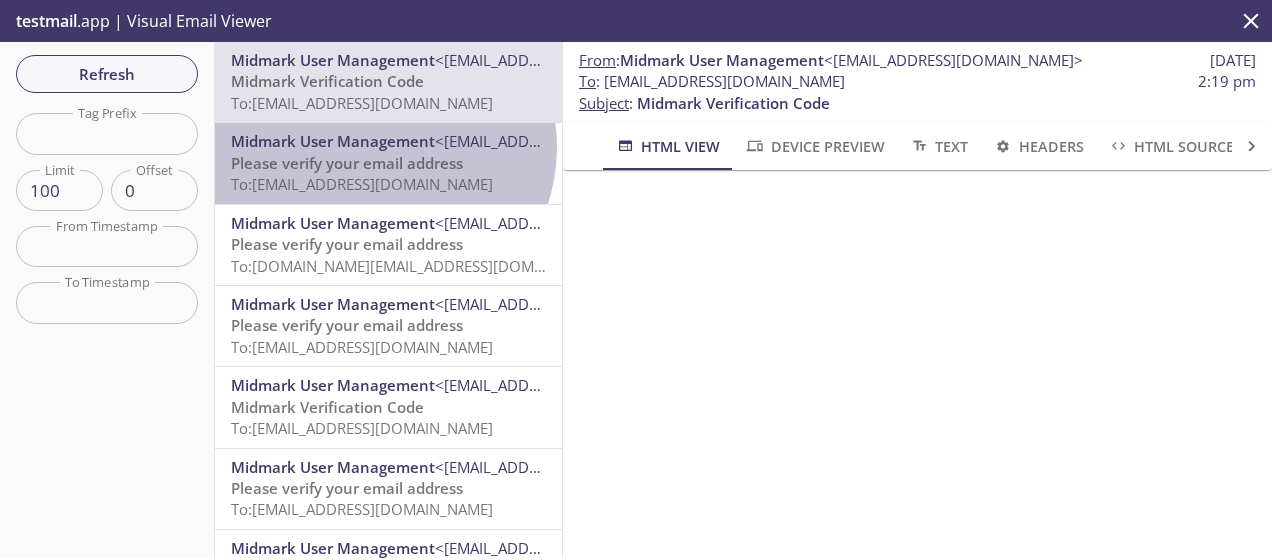 click on "Midmark User Management" at bounding box center (333, 141) 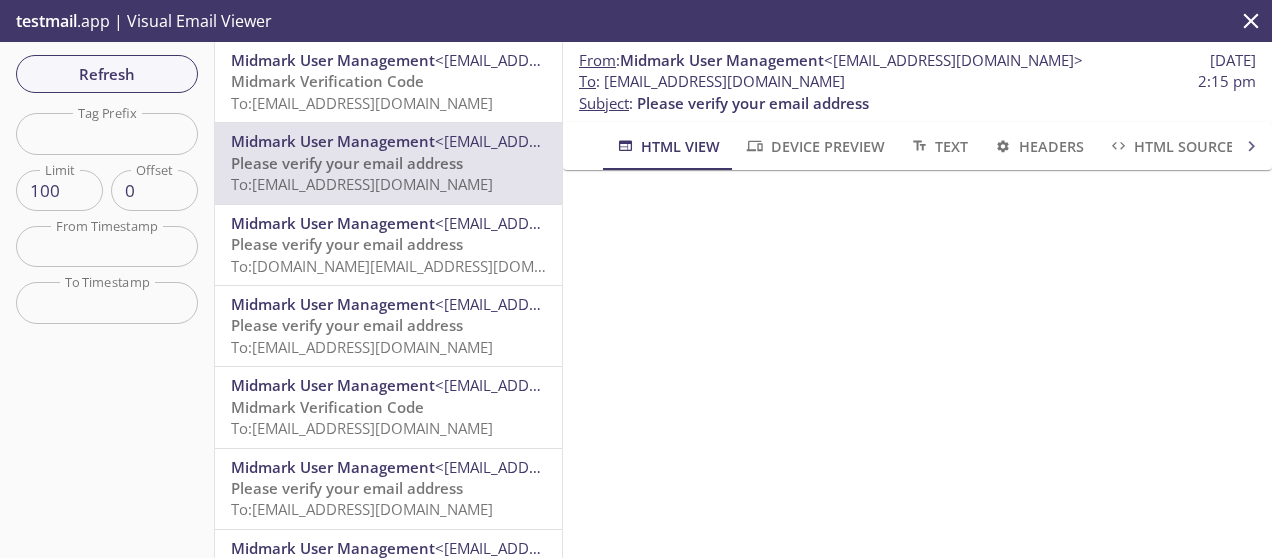 click on "Midmark User Management" at bounding box center [333, 223] 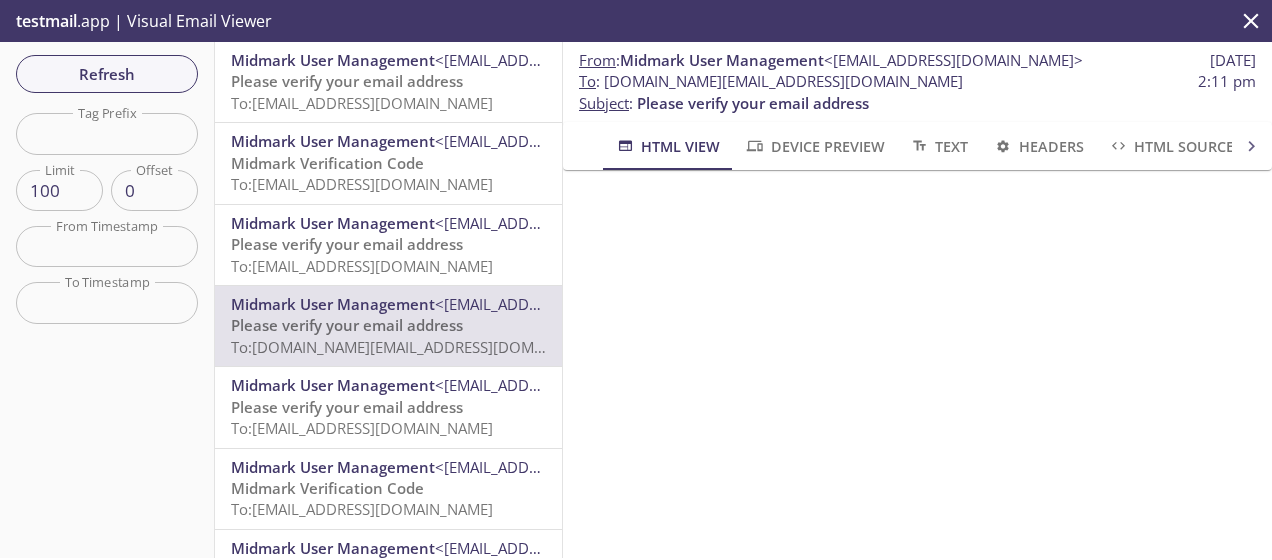 click on "Please verify your email address" at bounding box center [347, 81] 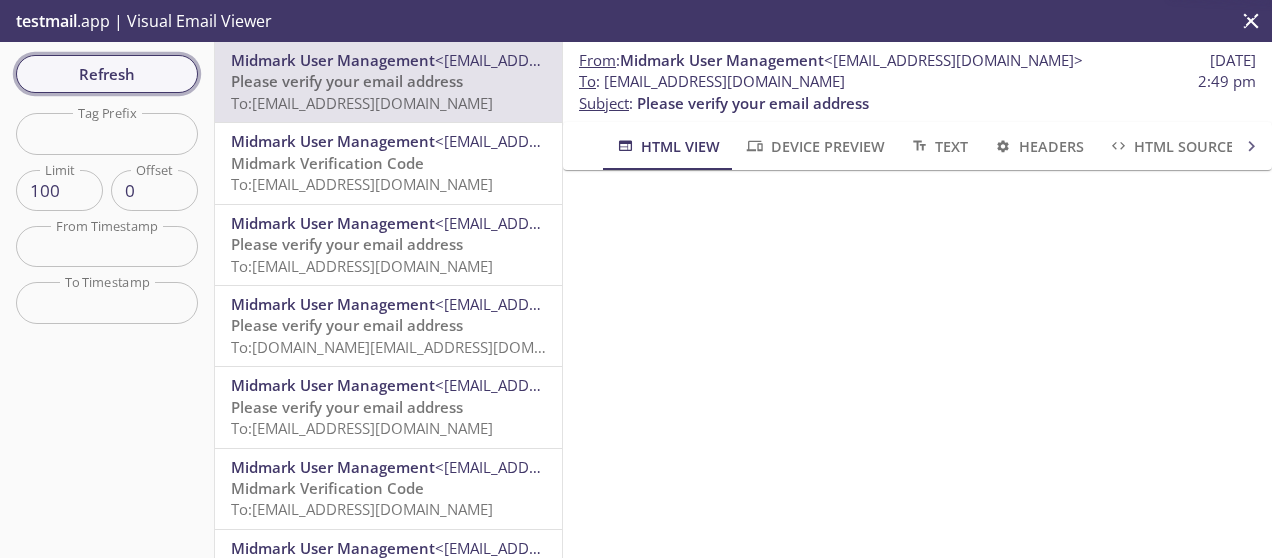 click on "Refresh" at bounding box center [107, 74] 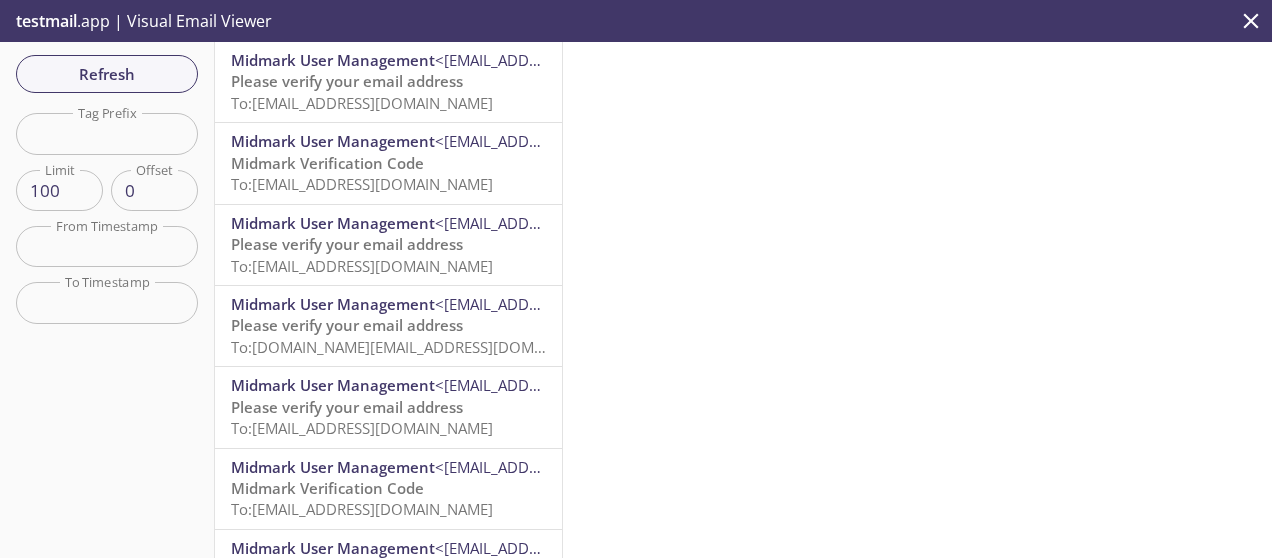 click on "Please verify your email address" at bounding box center [347, 325] 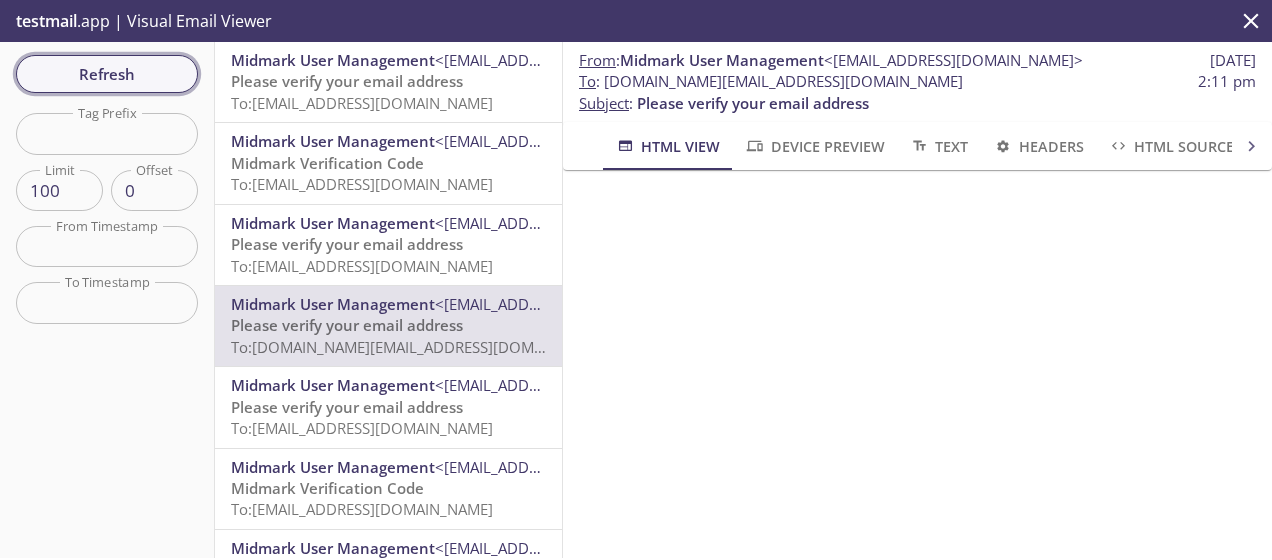 click on "Refresh" at bounding box center [107, 74] 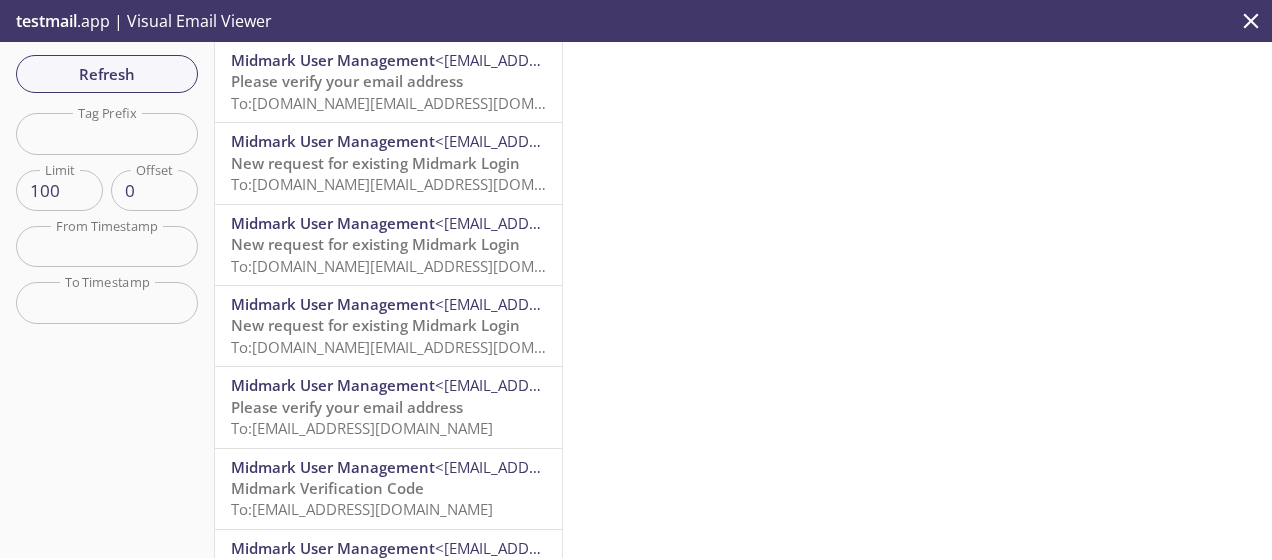 click on "Please verify your email address" at bounding box center [347, 81] 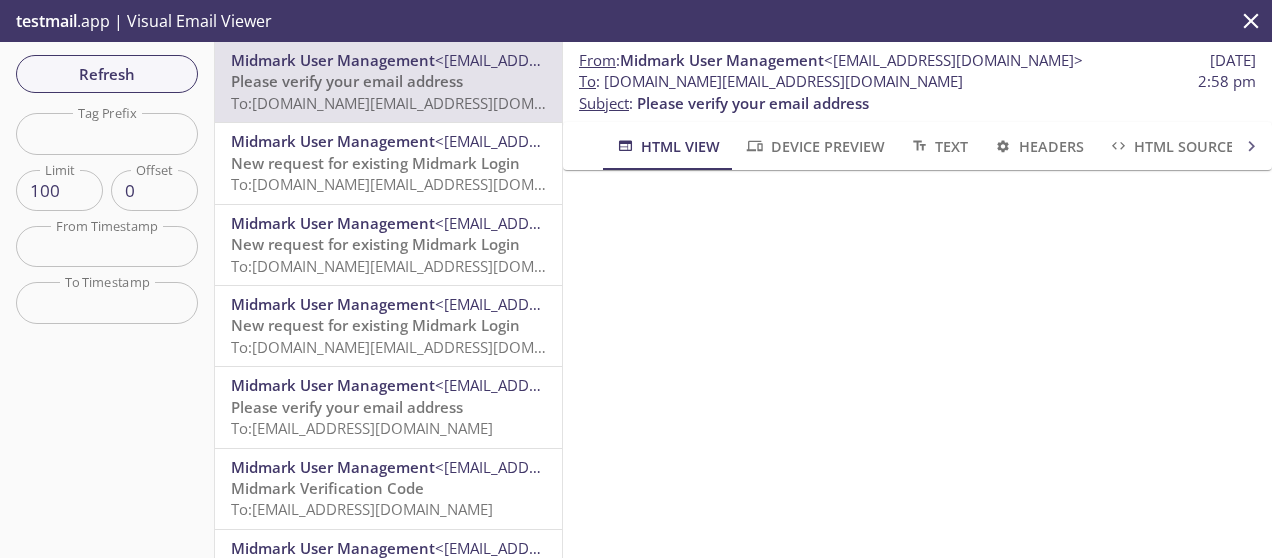 scroll, scrollTop: 236, scrollLeft: 0, axis: vertical 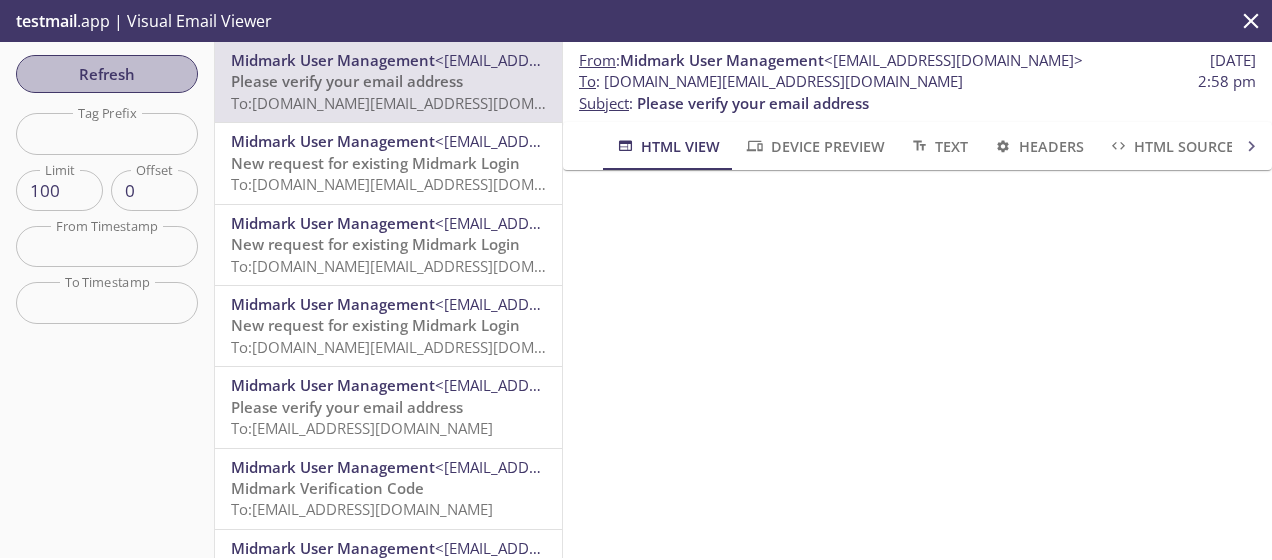 click on "Refresh" at bounding box center (107, 74) 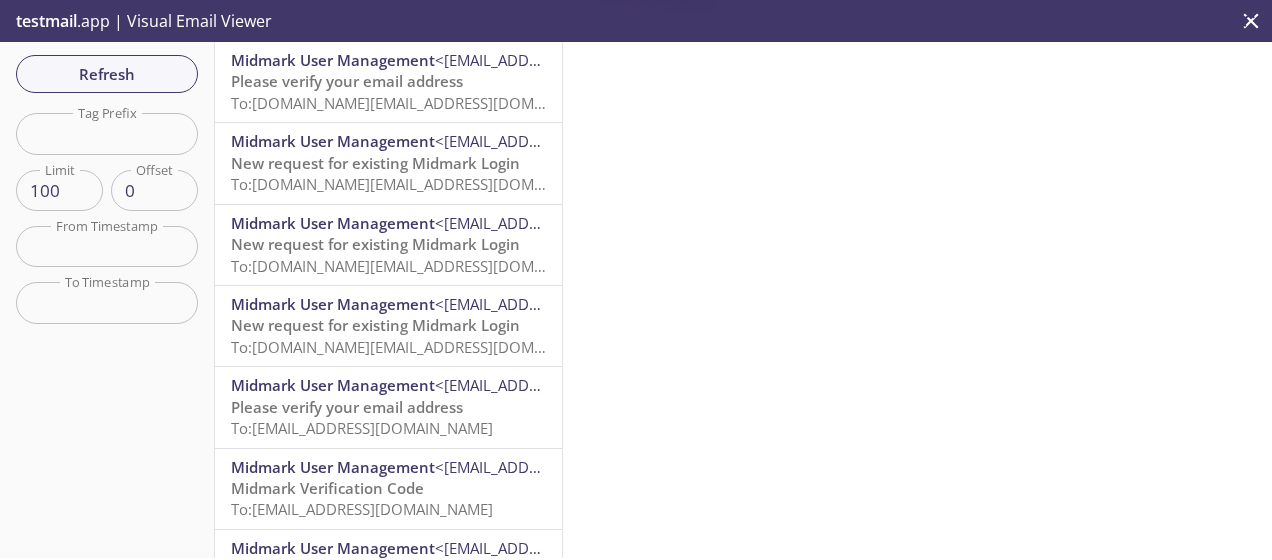click on "Please verify your email address" at bounding box center (347, 81) 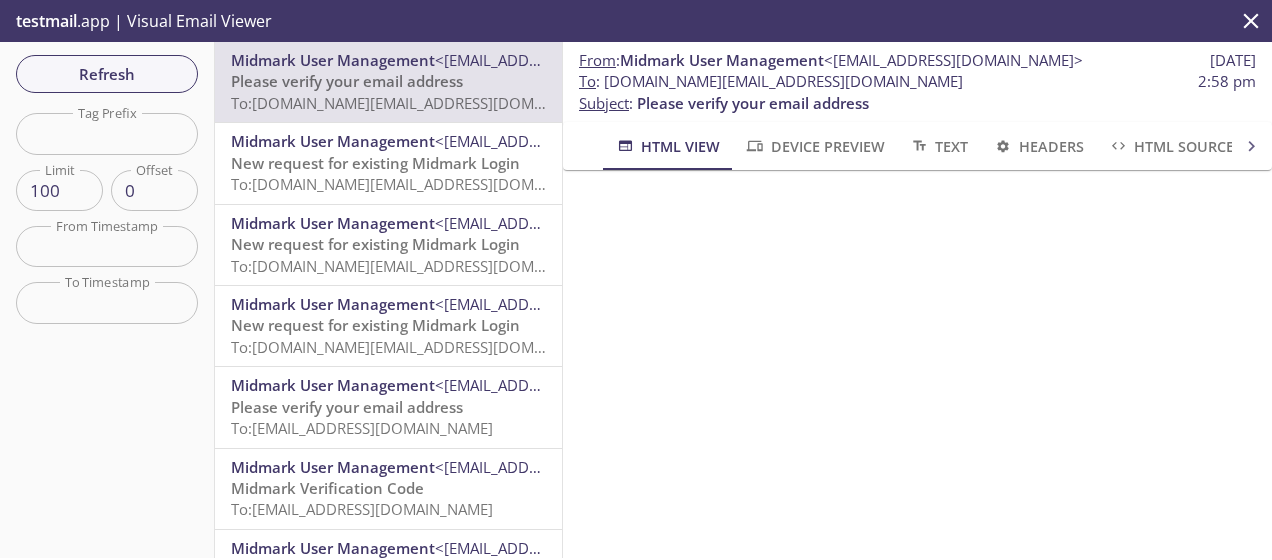 scroll, scrollTop: 236, scrollLeft: 0, axis: vertical 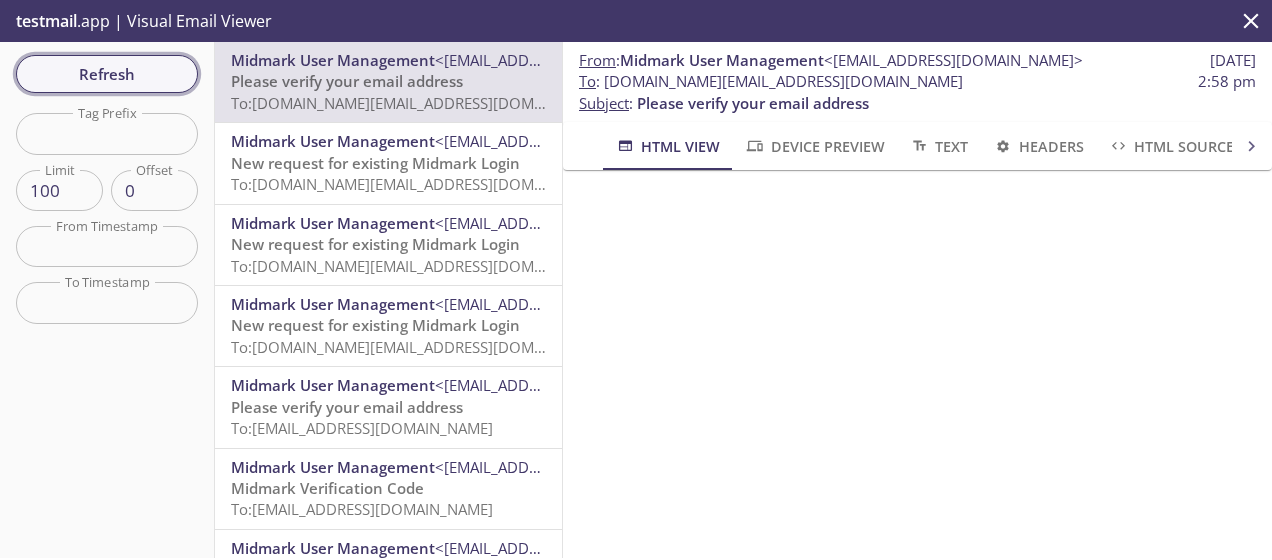click on "Refresh" at bounding box center (107, 74) 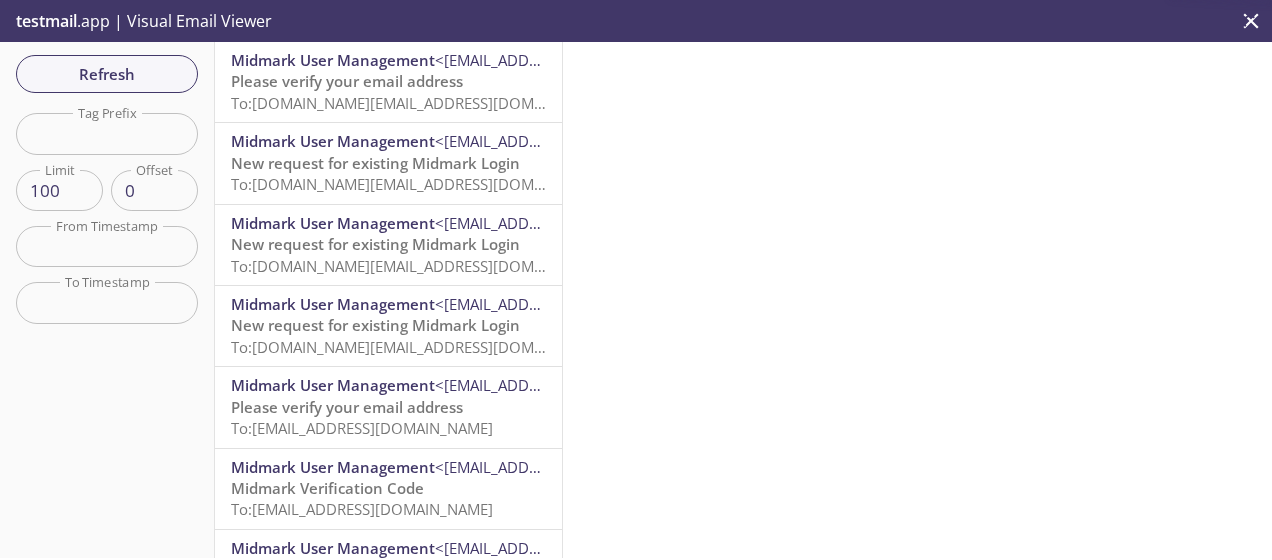 click on "Midmark User Management" at bounding box center [333, 60] 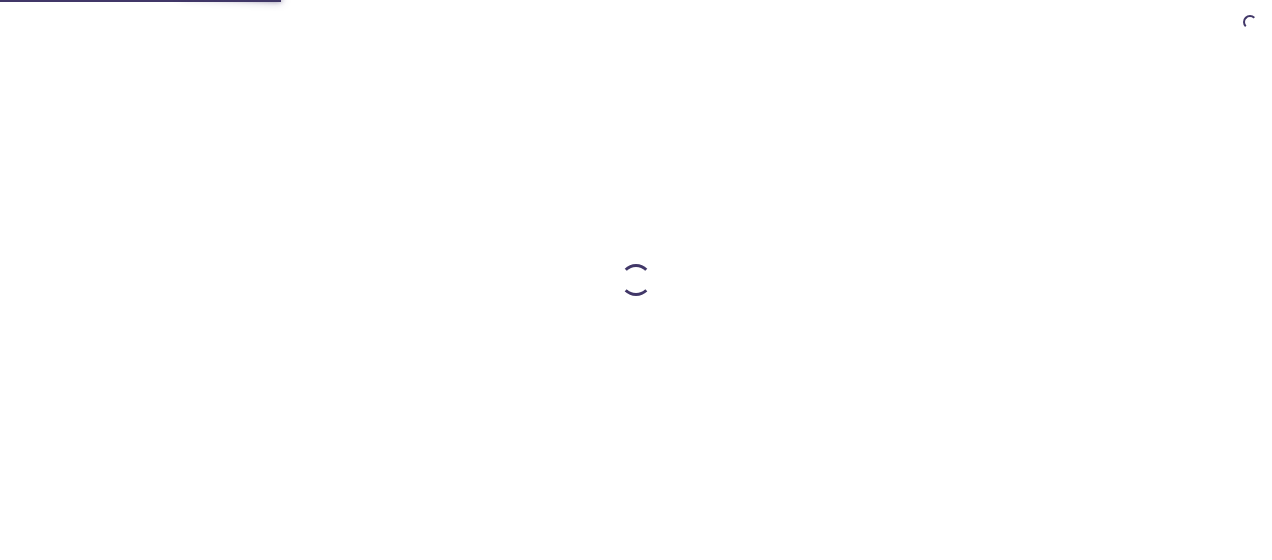 scroll, scrollTop: 0, scrollLeft: 0, axis: both 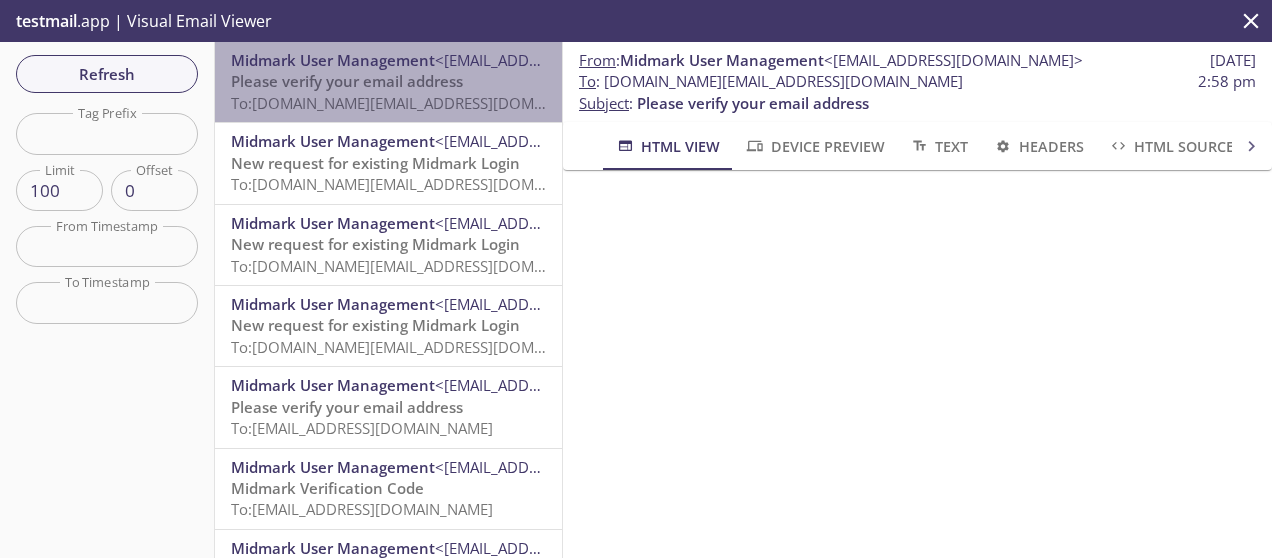 click on "Please verify your email address" at bounding box center (347, 81) 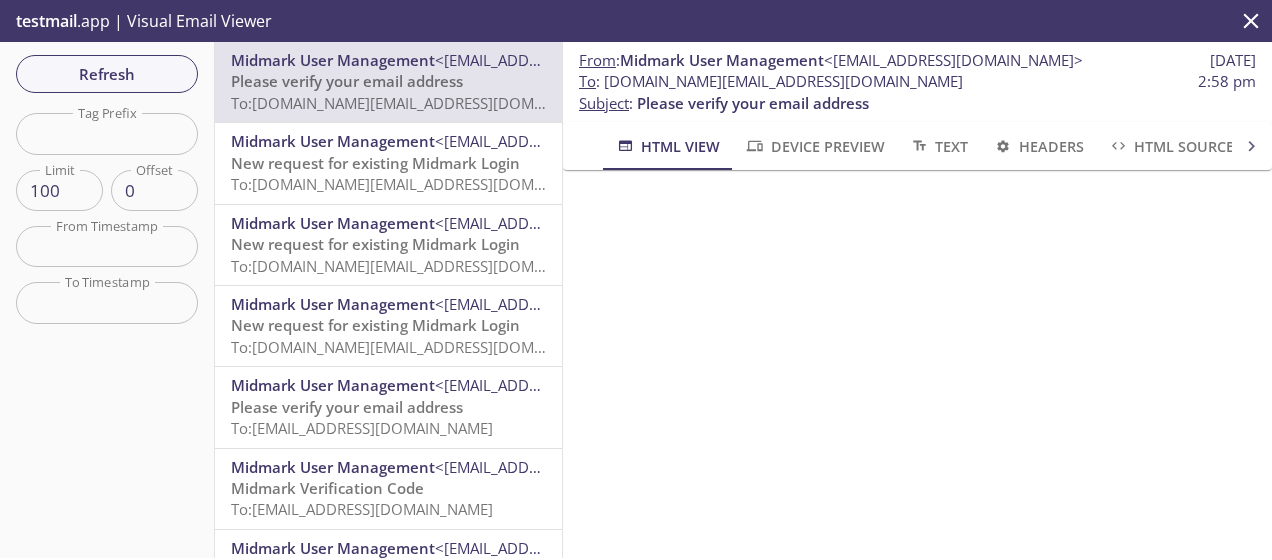 scroll, scrollTop: 236, scrollLeft: 0, axis: vertical 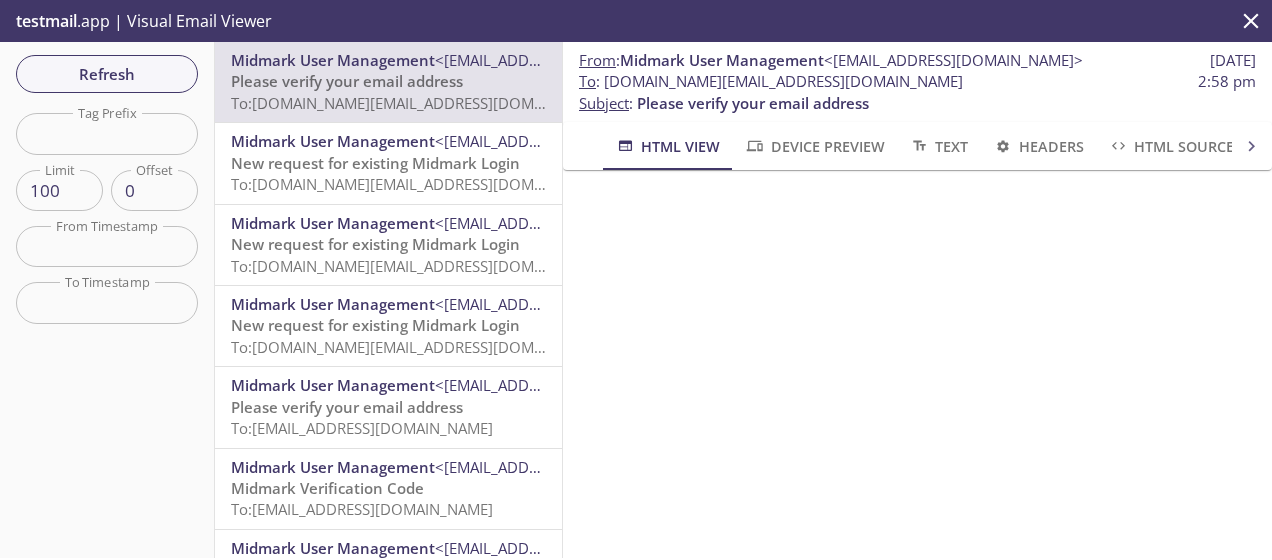 click on "Please verify your email address" at bounding box center (347, 81) 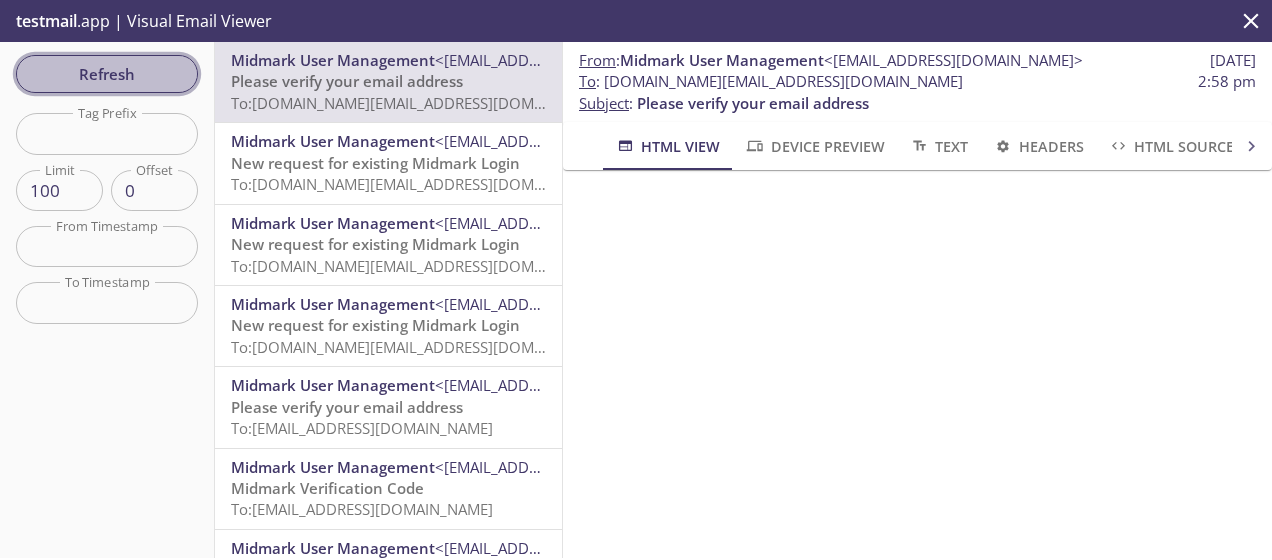 click on "Refresh" at bounding box center [107, 74] 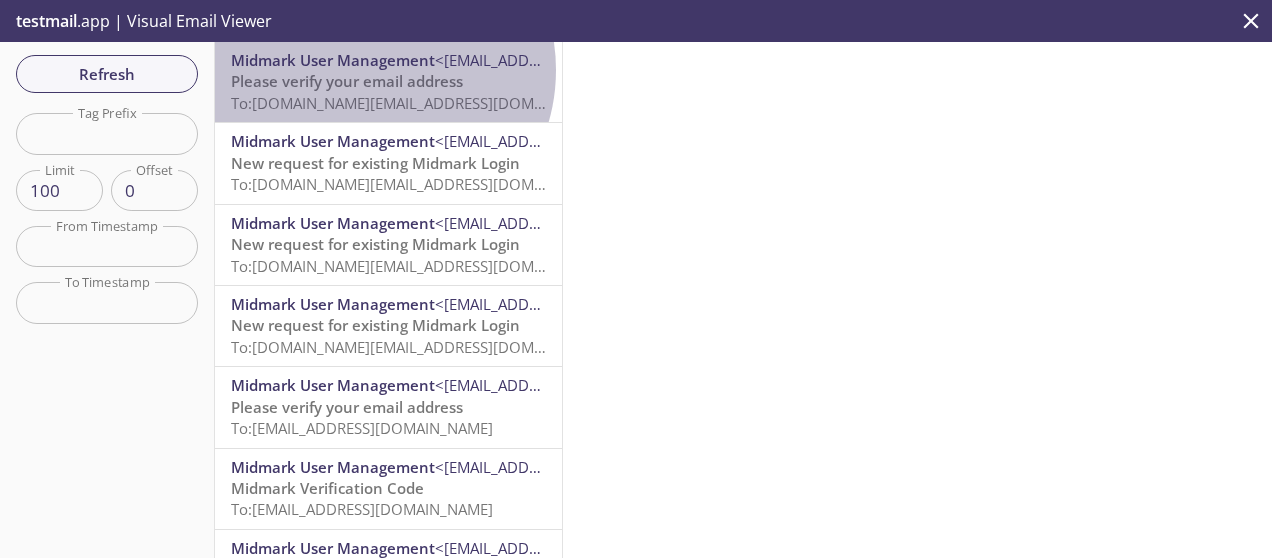 click on "Midmark User Management  <[EMAIL_ADDRESS][DOMAIN_NAME]>" at bounding box center [388, 60] 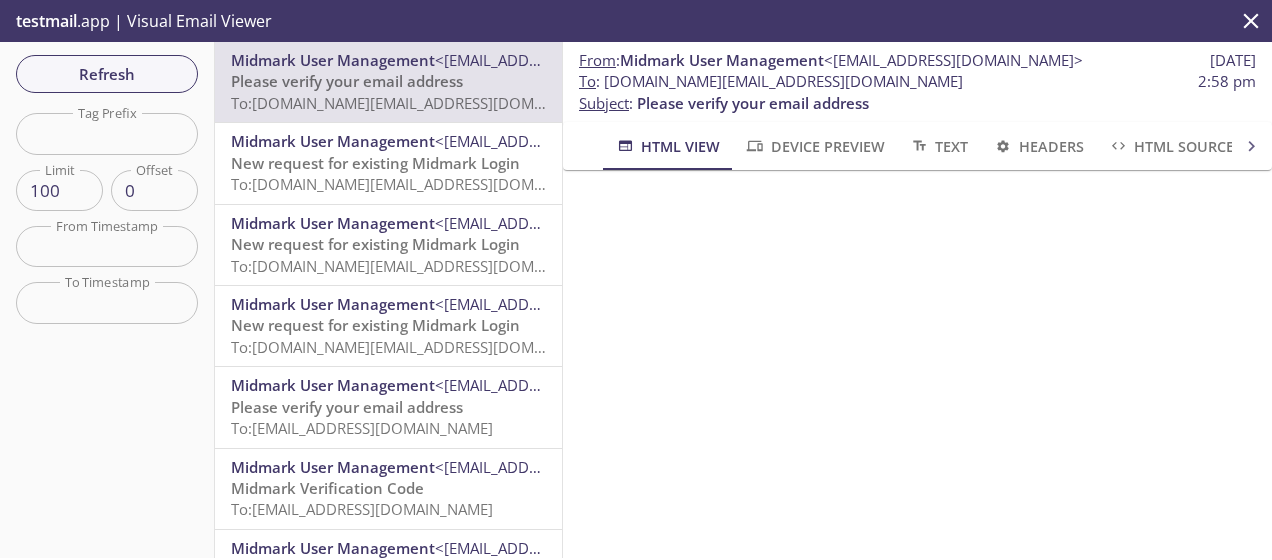 drag, startPoint x: 384, startPoint y: 63, endPoint x: 345, endPoint y: 64, distance: 39.012817 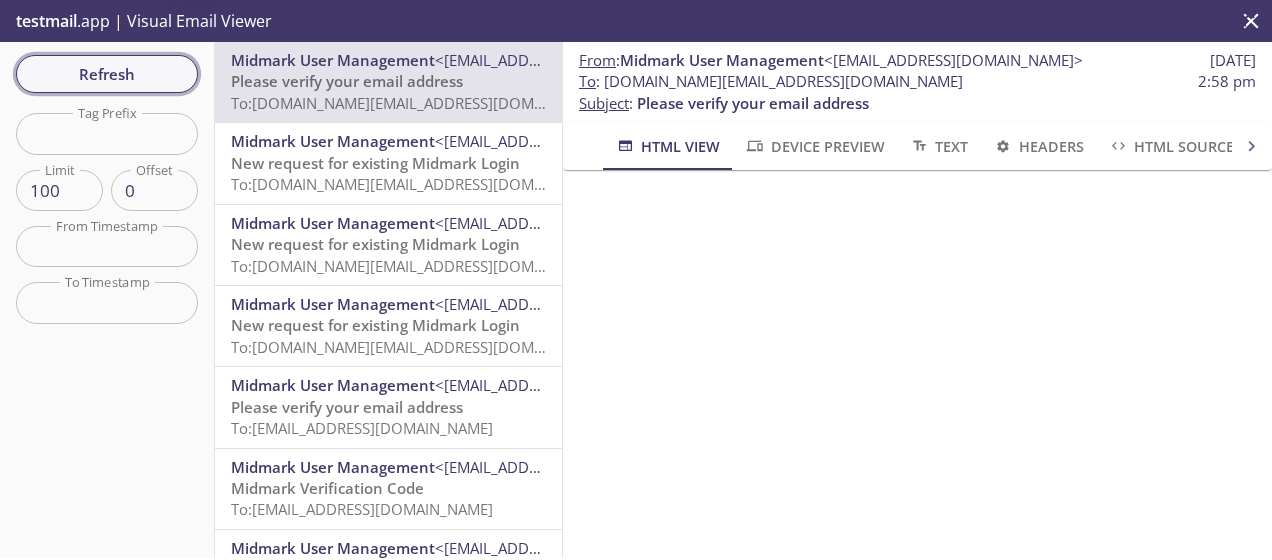 click on "Refresh" at bounding box center [107, 74] 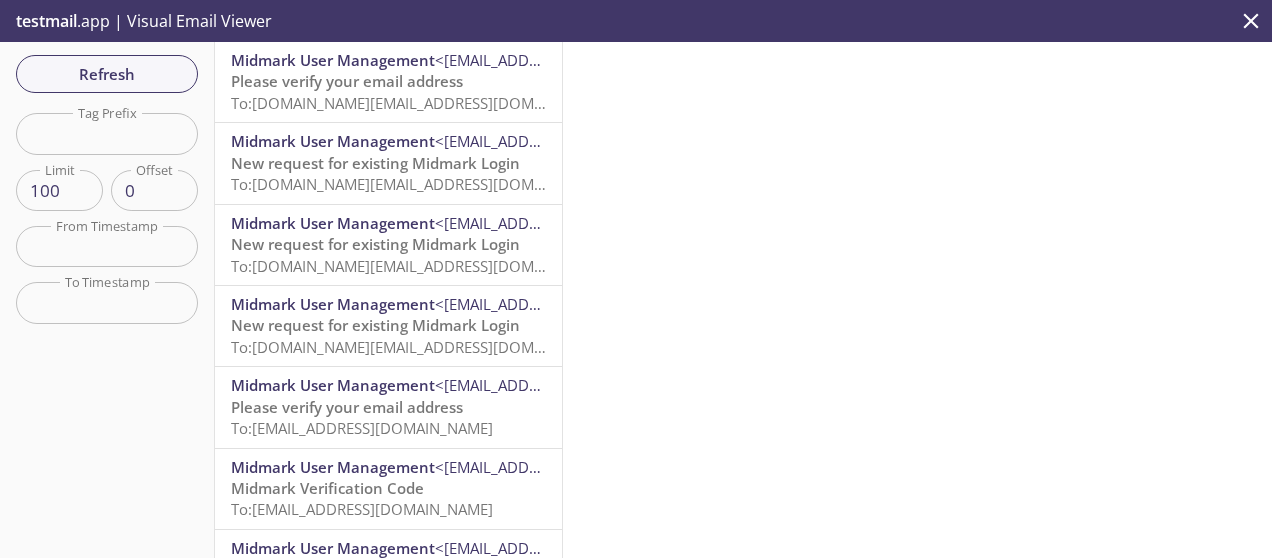 click on "Please verify your email address" at bounding box center (347, 81) 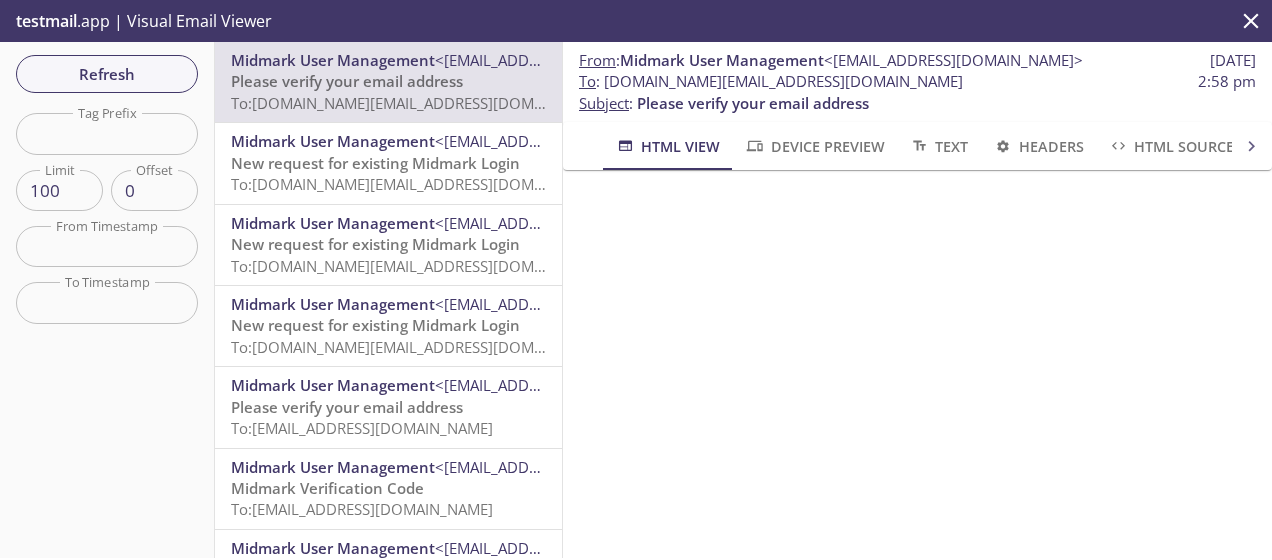 click on "New request for existing Midmark Login" at bounding box center (375, 163) 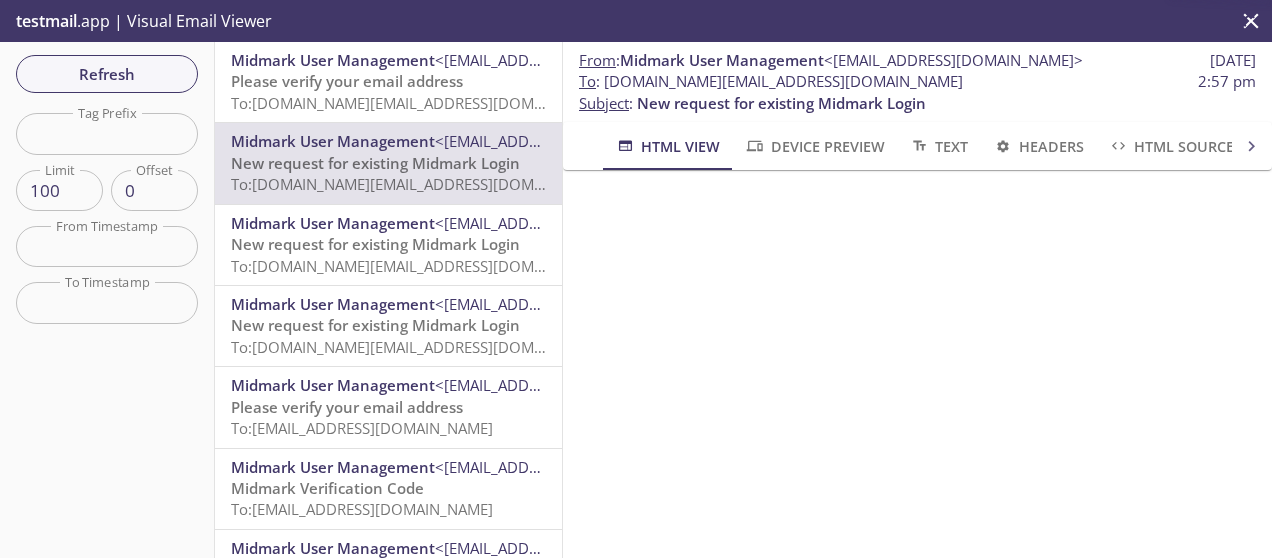 scroll, scrollTop: 220, scrollLeft: 0, axis: vertical 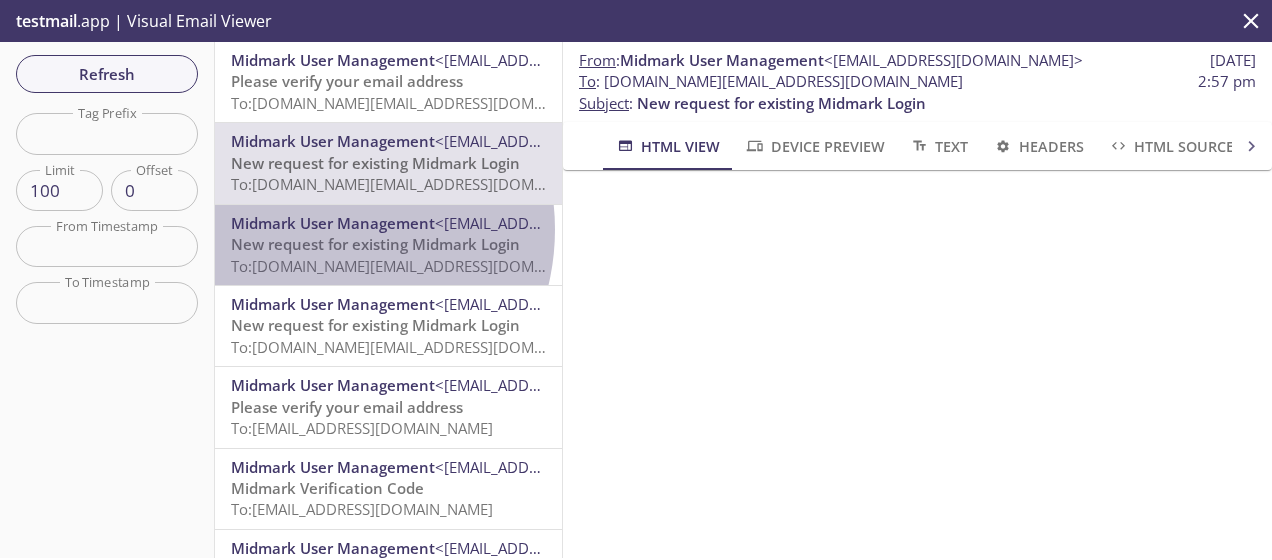 click on "Midmark User Management" at bounding box center (333, 223) 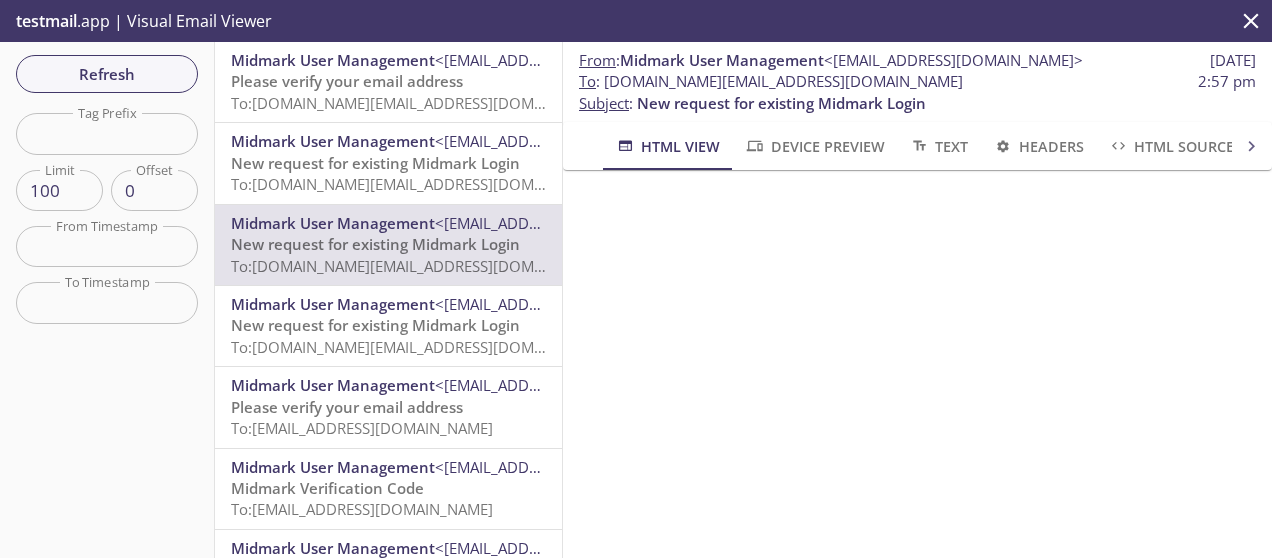 scroll, scrollTop: 0, scrollLeft: 0, axis: both 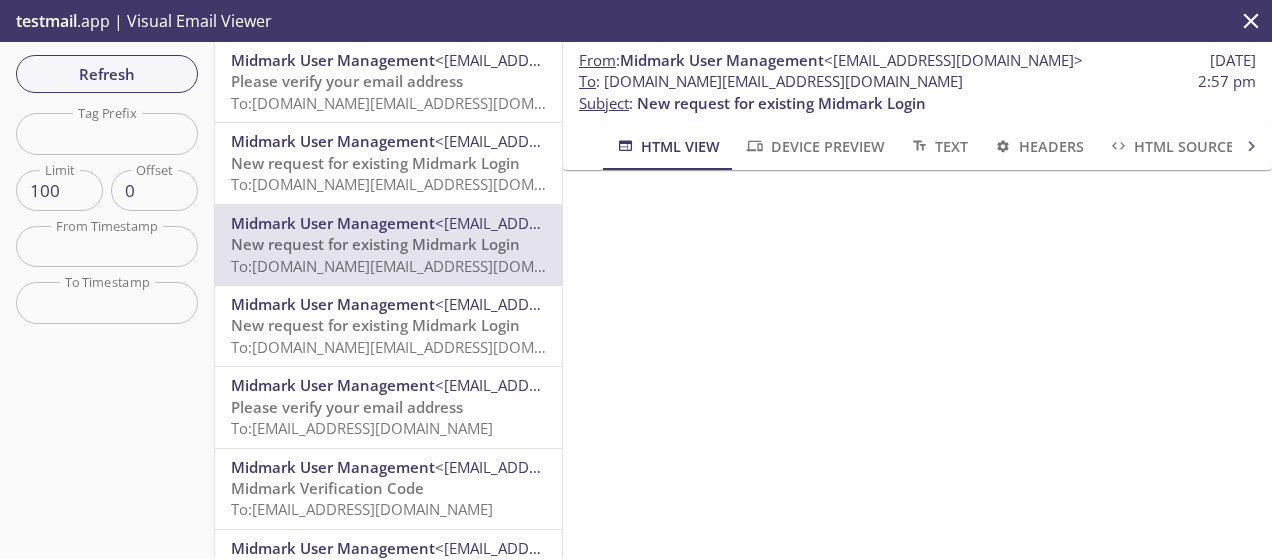 click on "Midmark User Management" at bounding box center [333, 304] 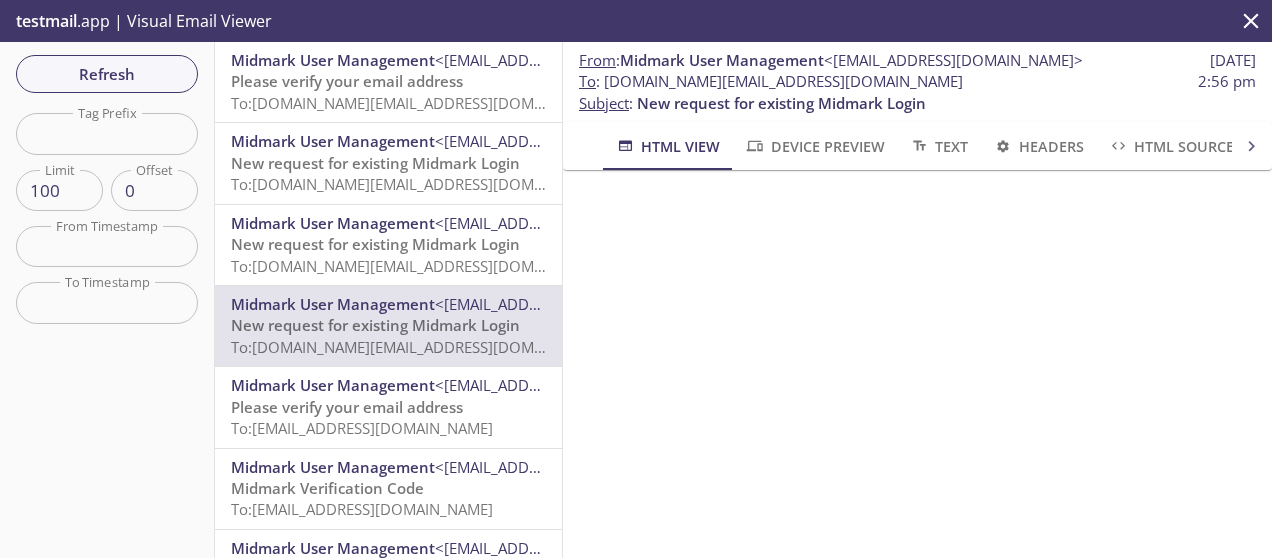 scroll, scrollTop: 0, scrollLeft: 0, axis: both 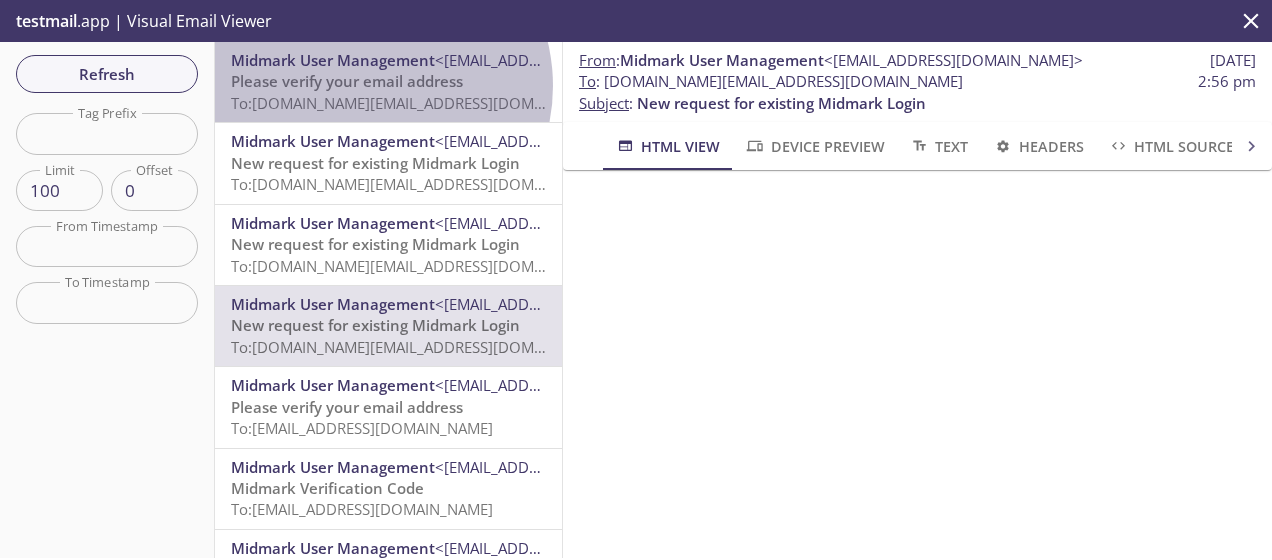 click on "Please verify your email address" at bounding box center [347, 81] 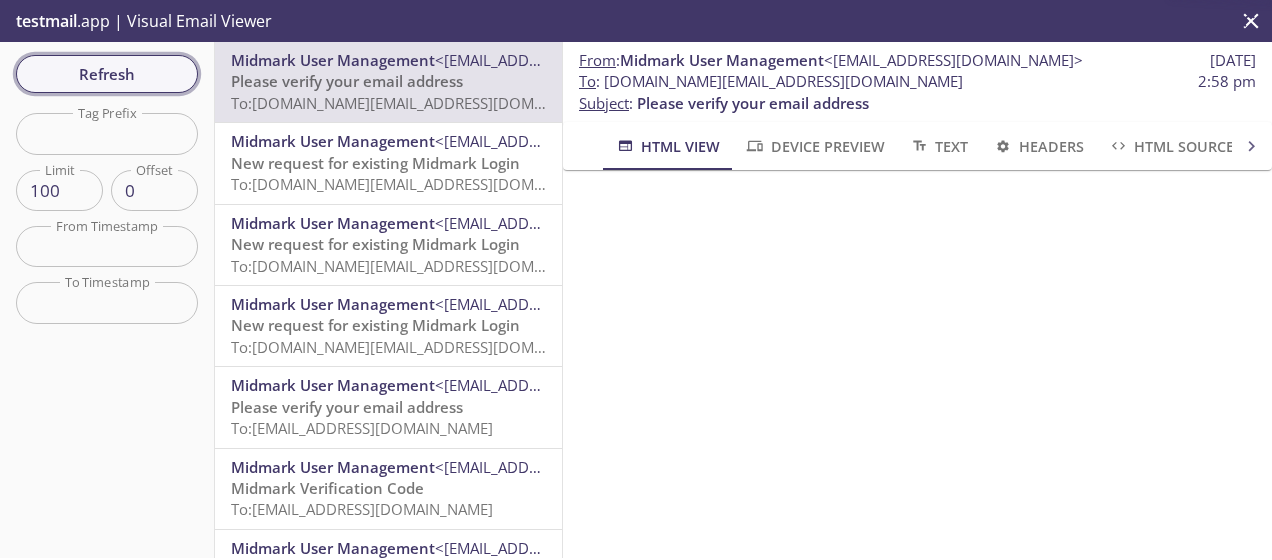 click on "Refresh" at bounding box center [107, 74] 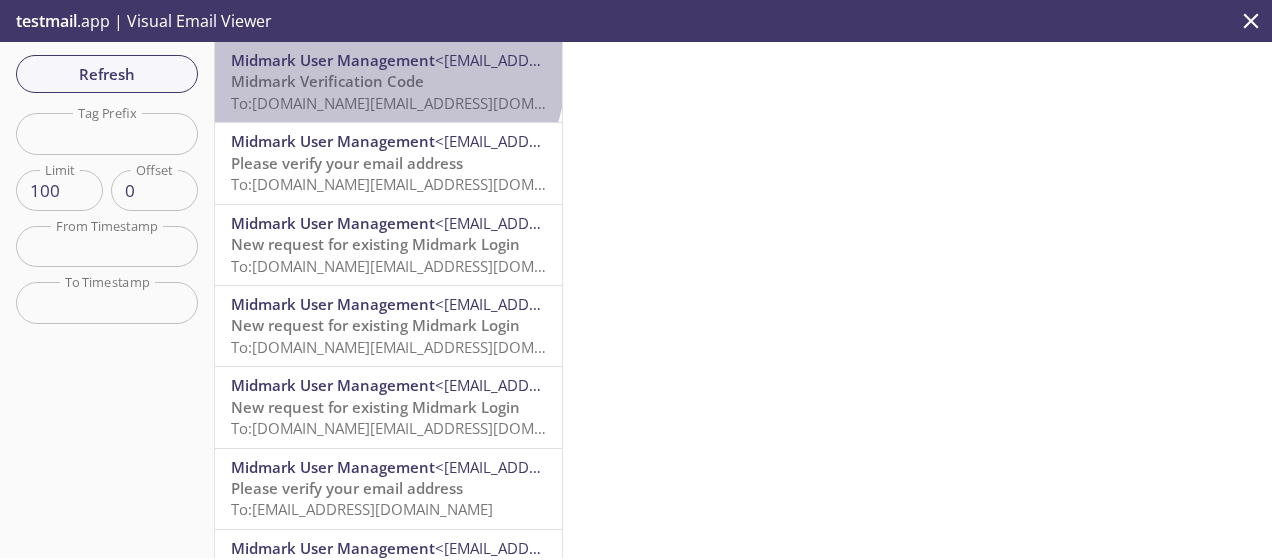 click on "Midmark User Management  <registration_donotreply@midmark.com>" at bounding box center [388, 60] 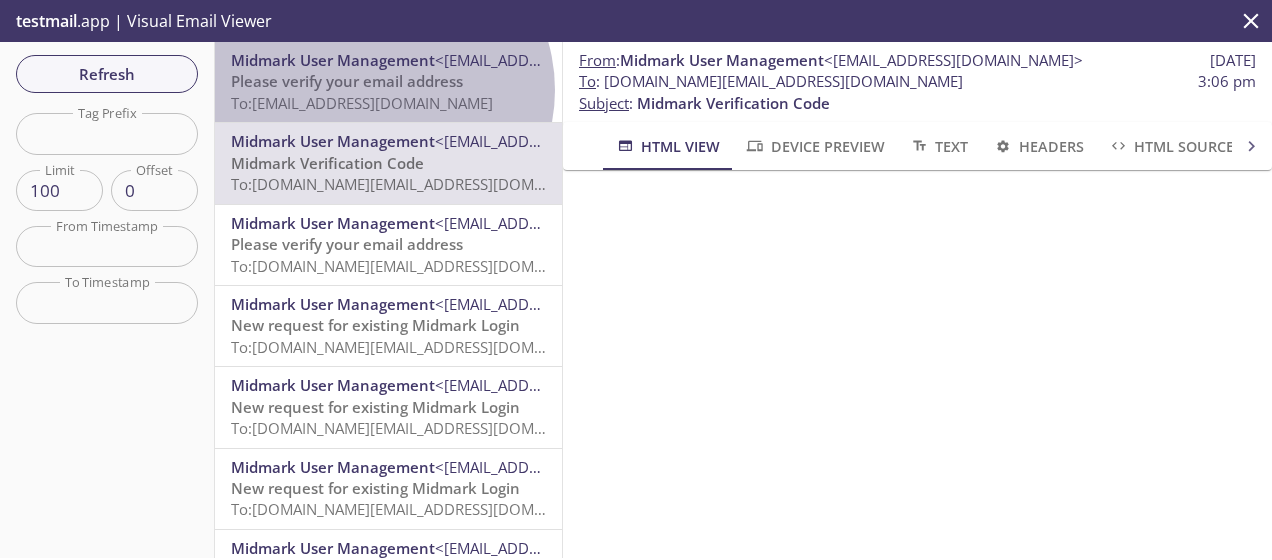 click on "Please verify your email address" at bounding box center (347, 81) 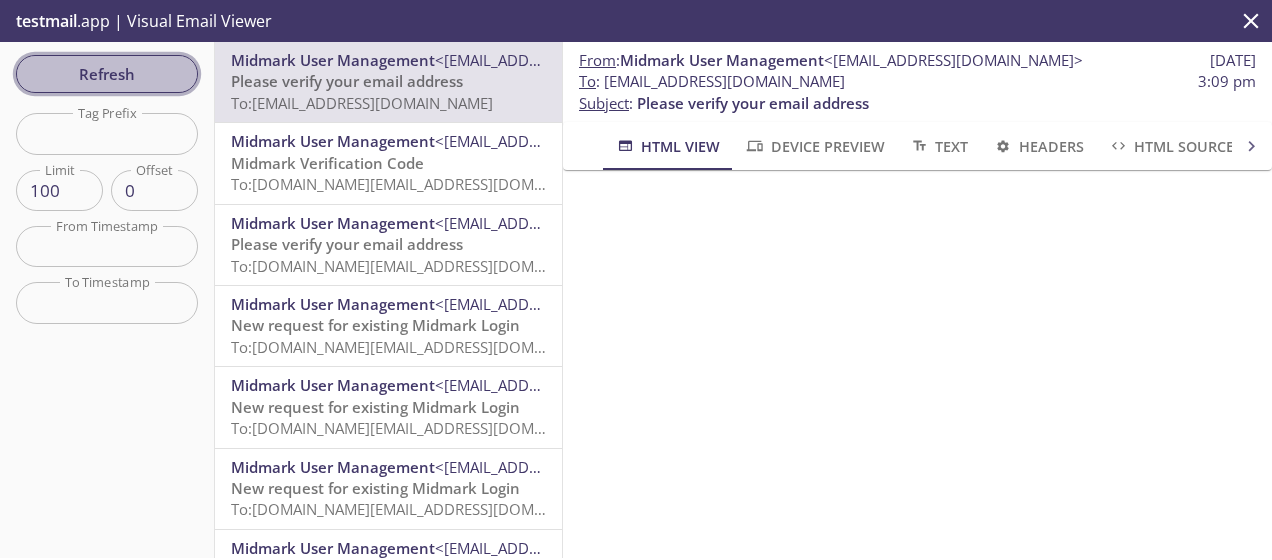 click on "Refresh" at bounding box center [107, 74] 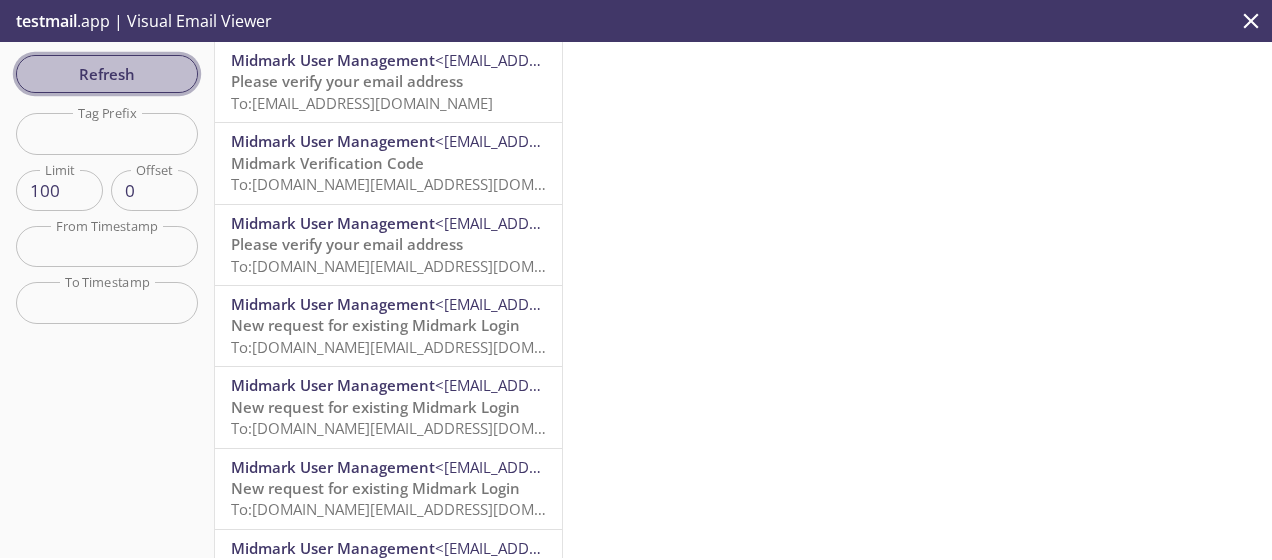 click on "Refresh" at bounding box center (107, 74) 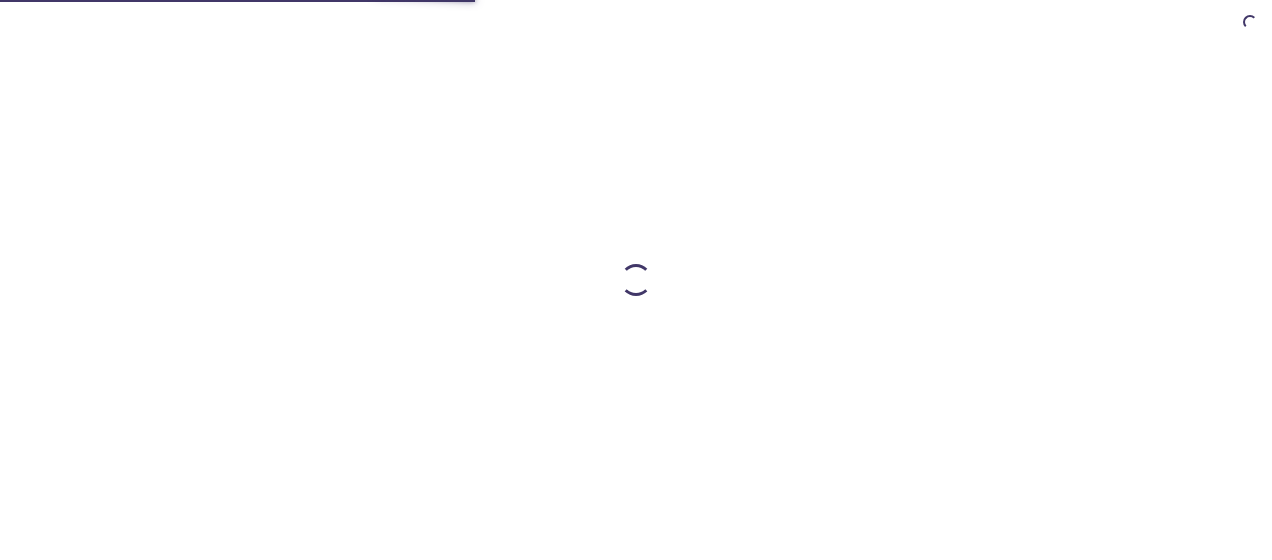 scroll, scrollTop: 0, scrollLeft: 0, axis: both 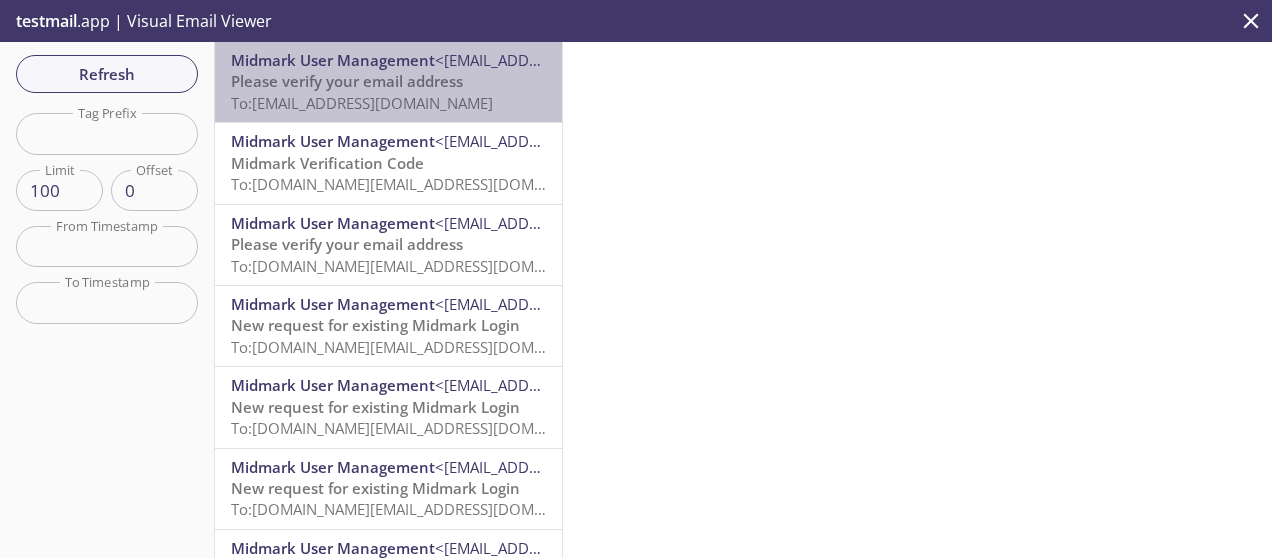 click on "To:  [EMAIL_ADDRESS][DOMAIN_NAME]" at bounding box center (362, 103) 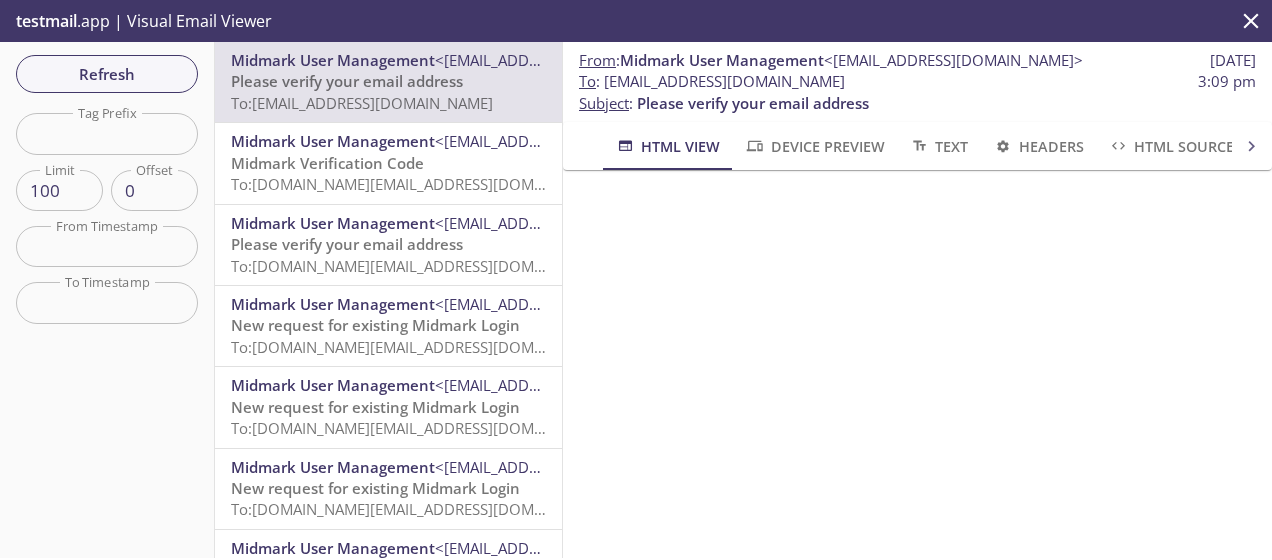 click on "Refresh" at bounding box center [107, 74] 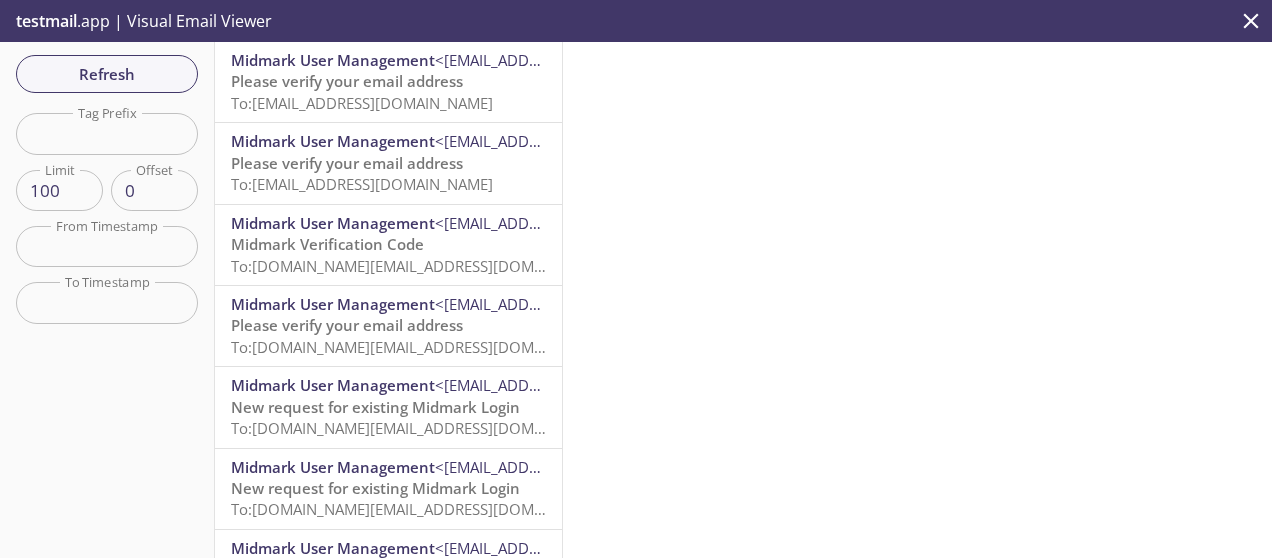 click on "Please verify your email address" at bounding box center (347, 81) 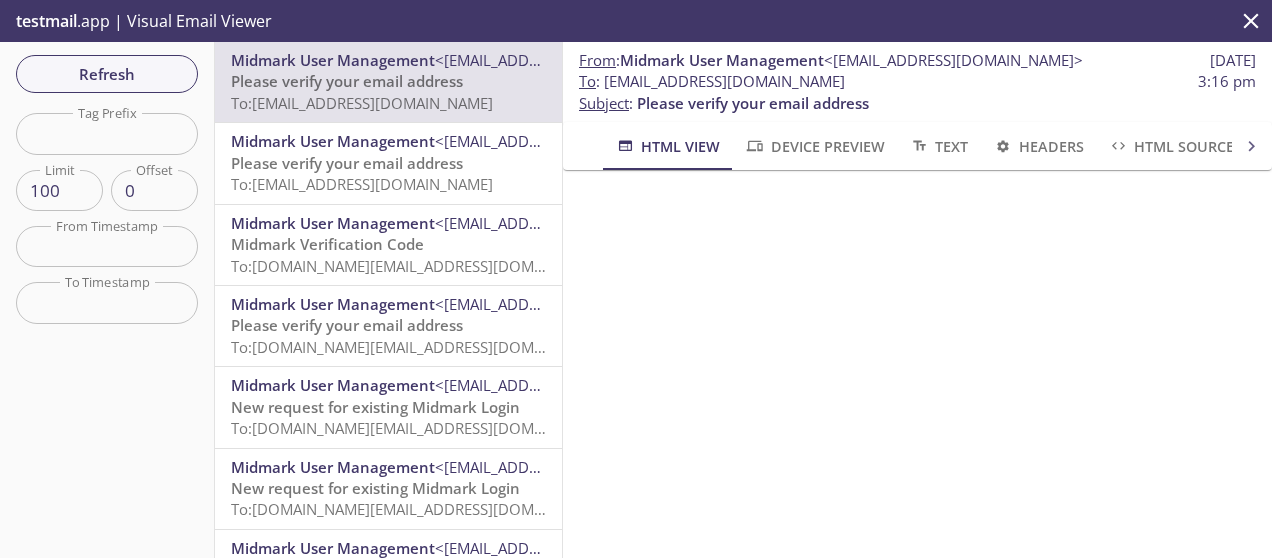 scroll, scrollTop: 0, scrollLeft: 0, axis: both 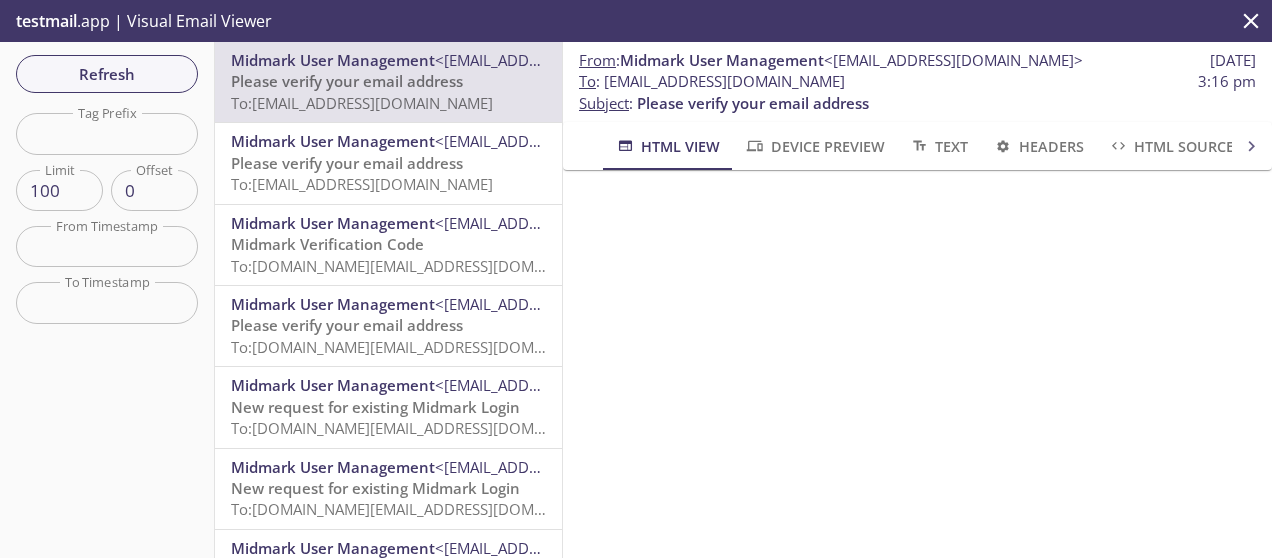click on "Please verify your email address" at bounding box center [347, 81] 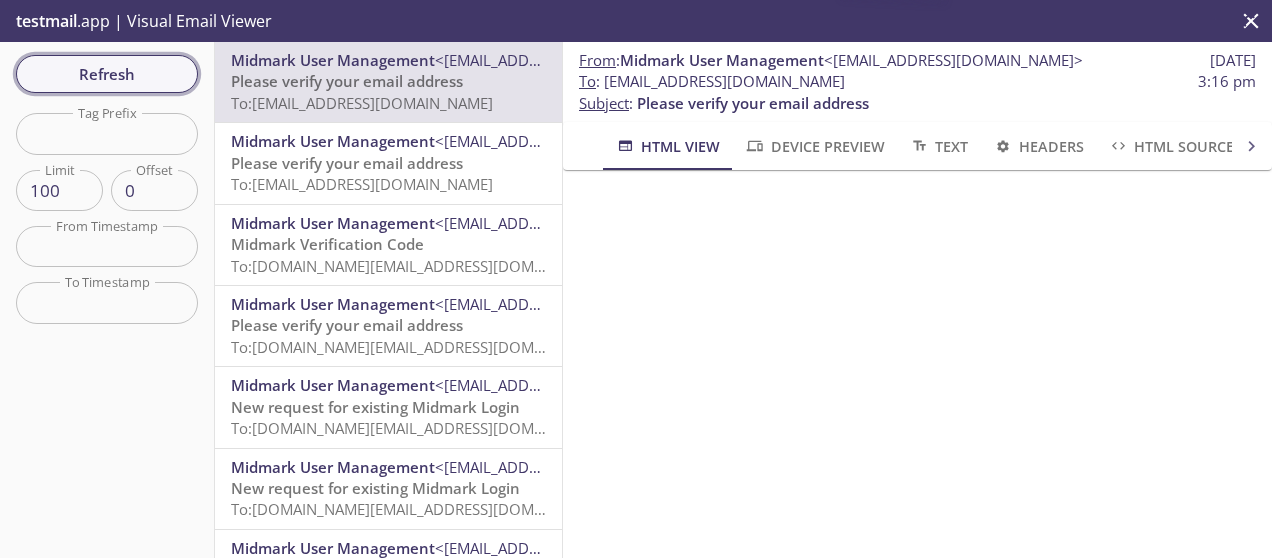 click on "Refresh" at bounding box center (107, 74) 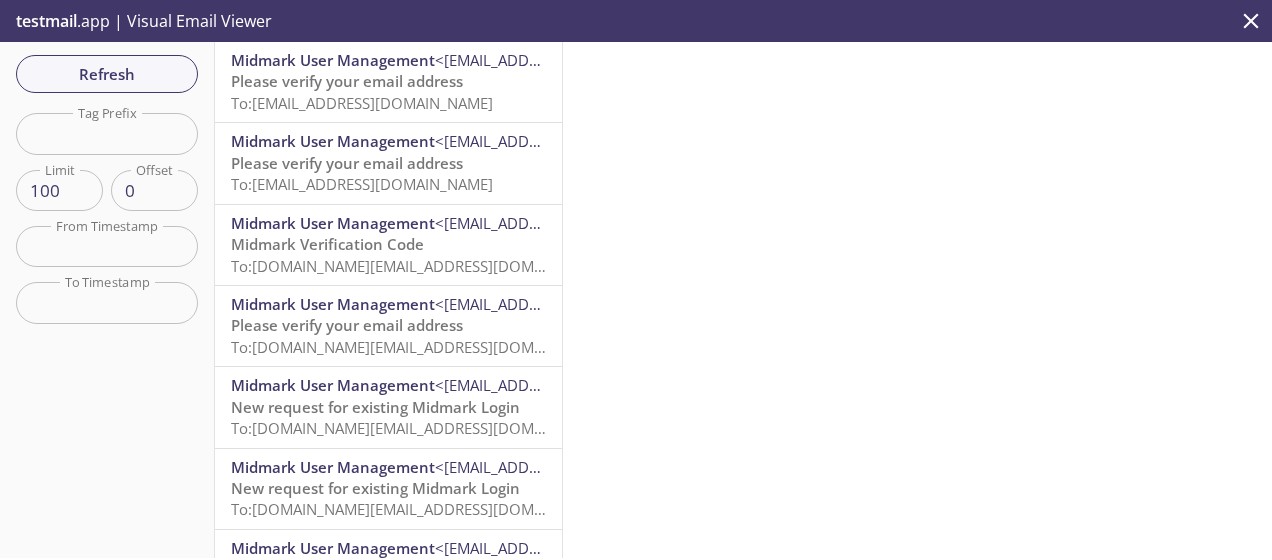 click on "To:  [EMAIL_ADDRESS][DOMAIN_NAME]" at bounding box center (362, 103) 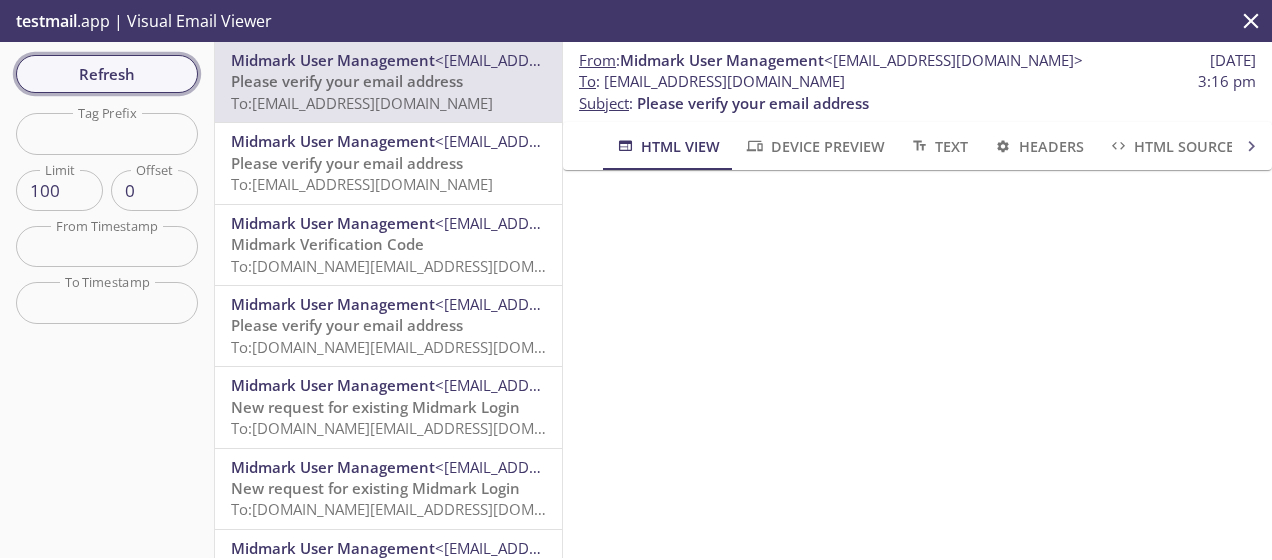 click on "Refresh" at bounding box center [107, 74] 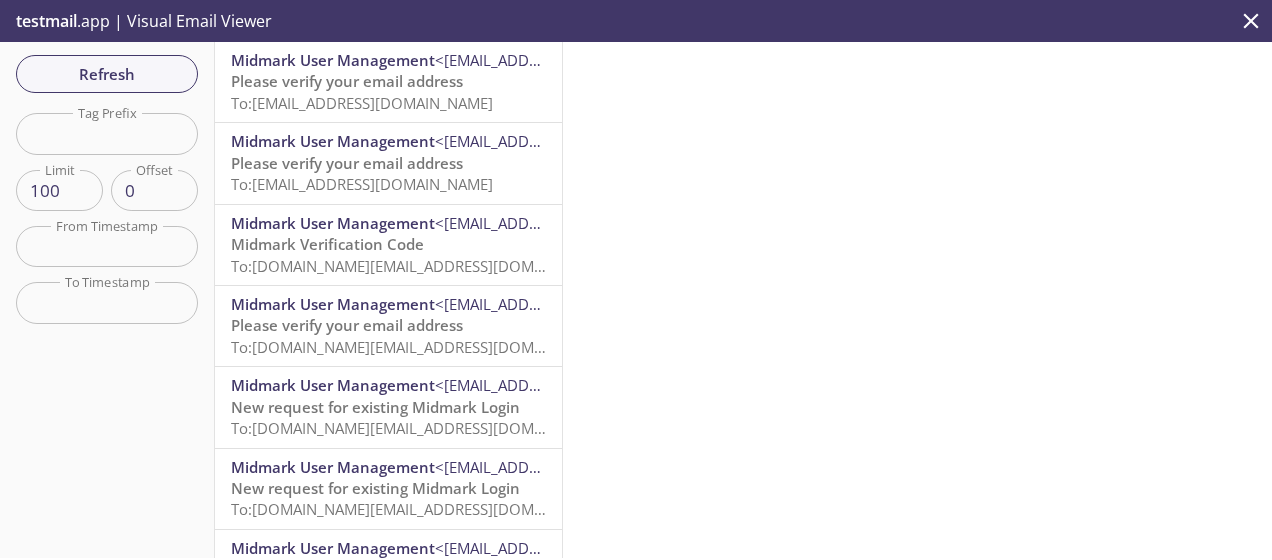 click on "Midmark User Management" at bounding box center [333, 60] 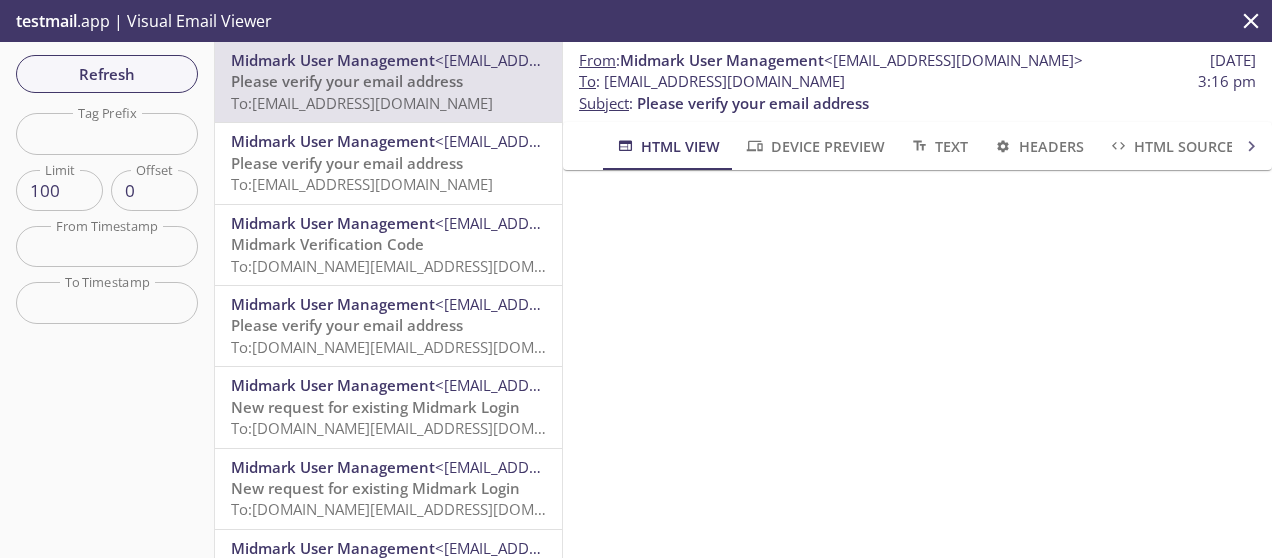 scroll, scrollTop: 200, scrollLeft: 0, axis: vertical 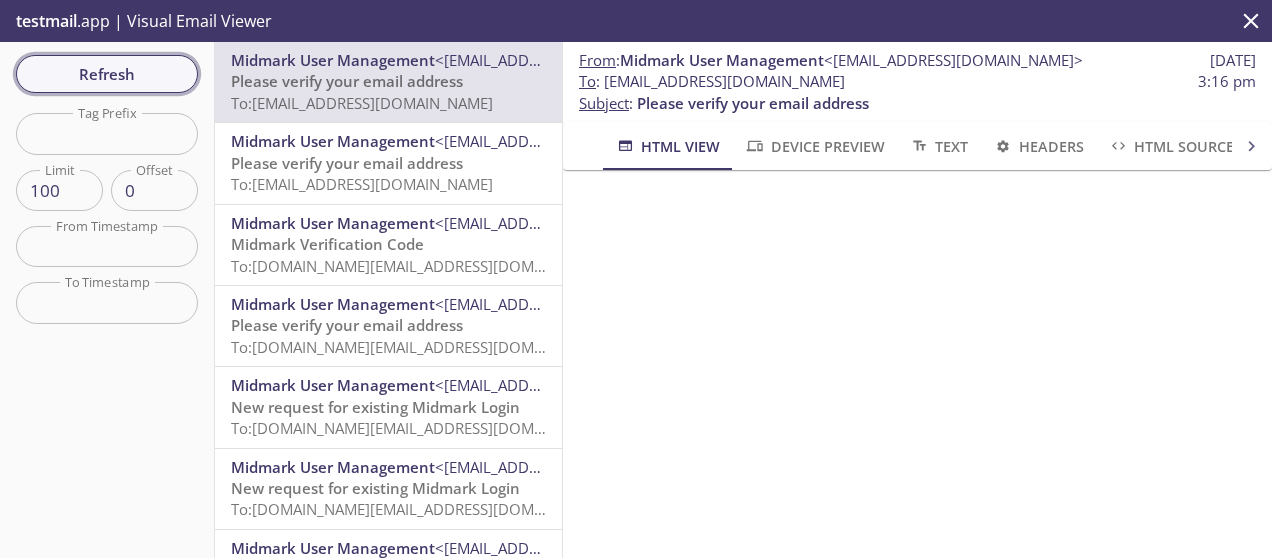 click on "Refresh" at bounding box center [107, 74] 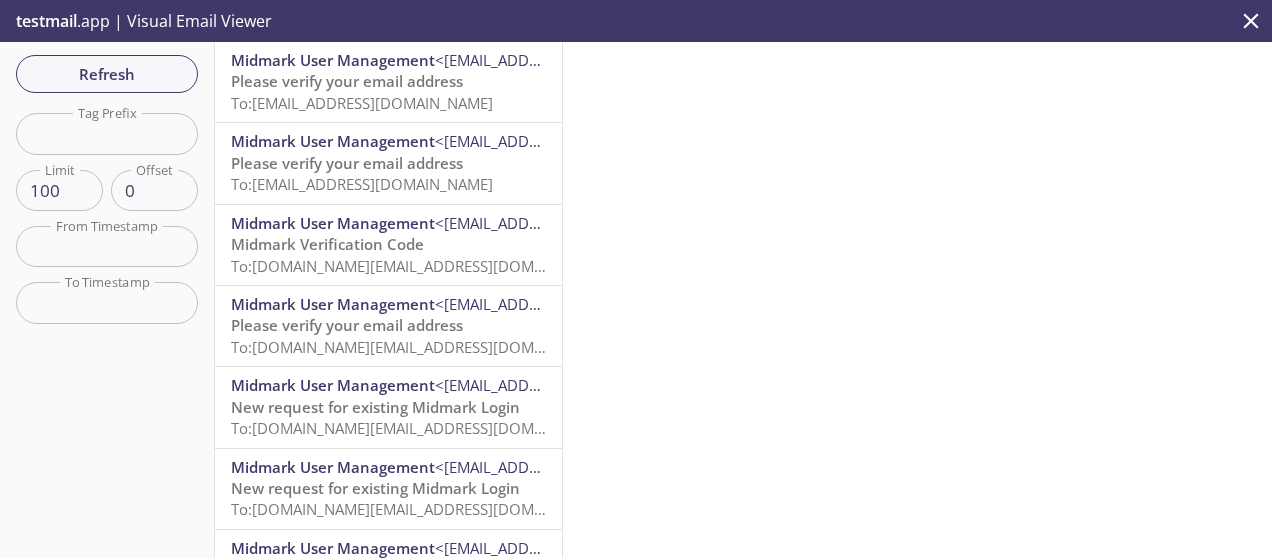 click on "Midmark User Management" at bounding box center (333, 60) 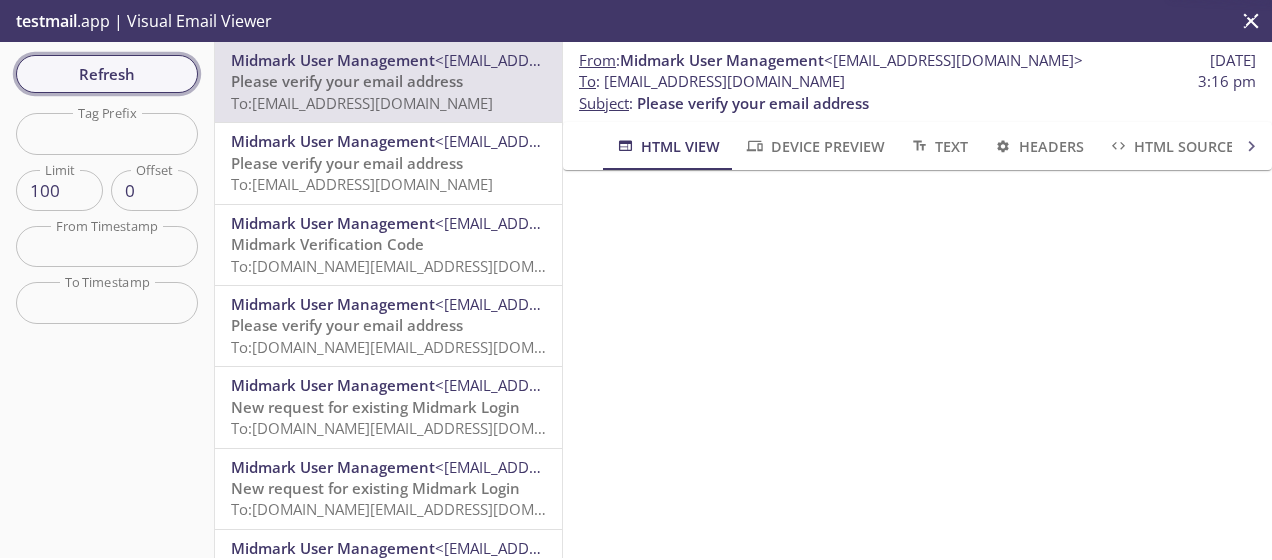 click on "Refresh" at bounding box center (107, 74) 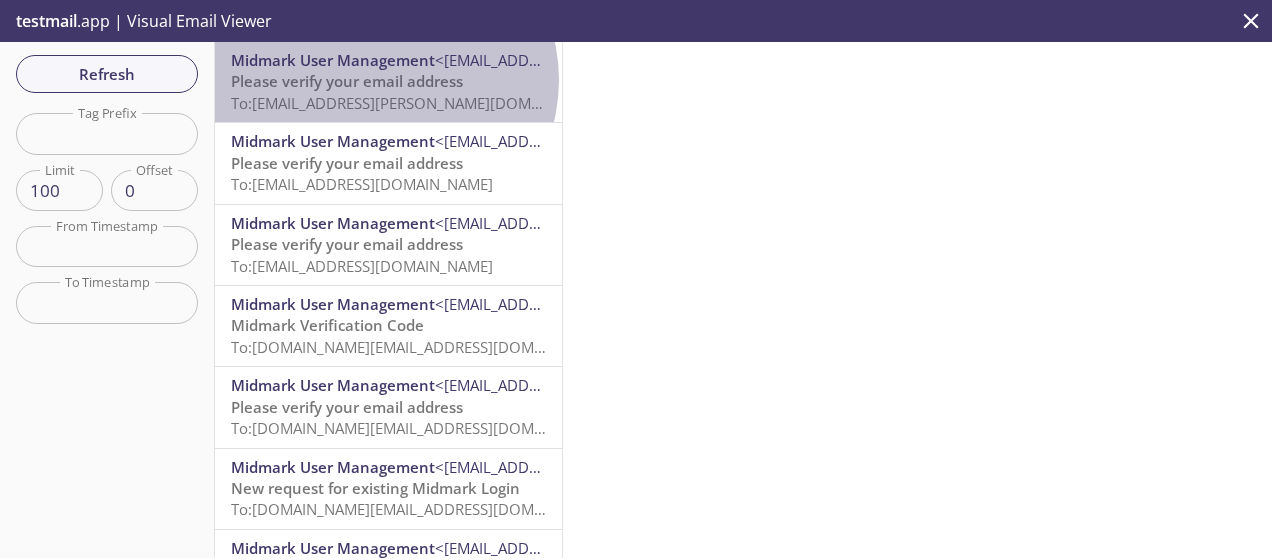 drag, startPoint x: 384, startPoint y: 80, endPoint x: 526, endPoint y: 91, distance: 142.42542 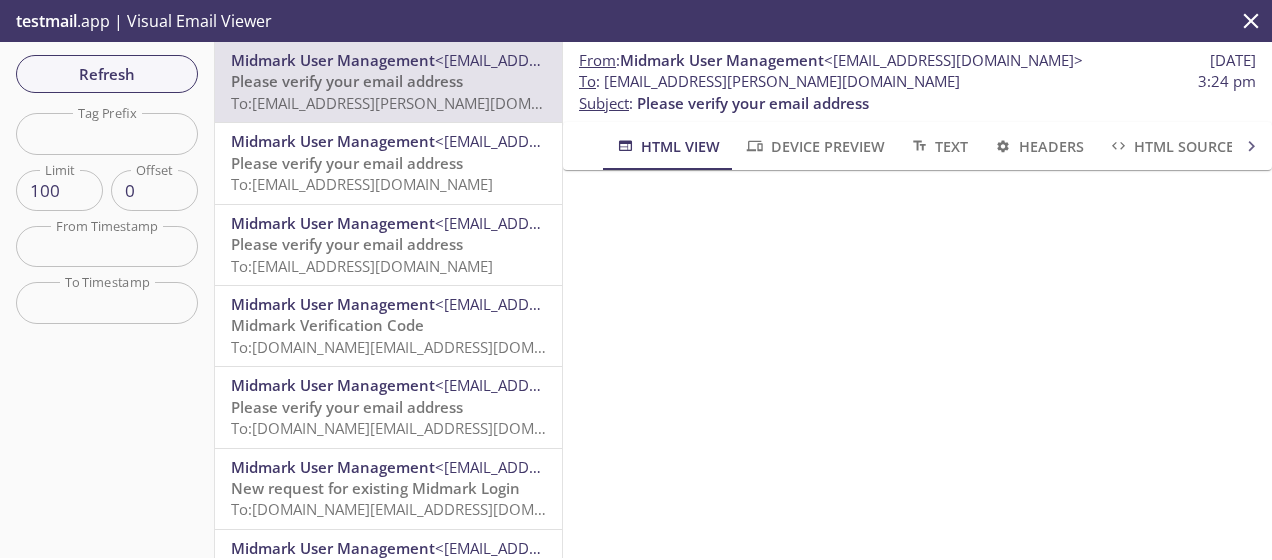 scroll, scrollTop: 200, scrollLeft: 0, axis: vertical 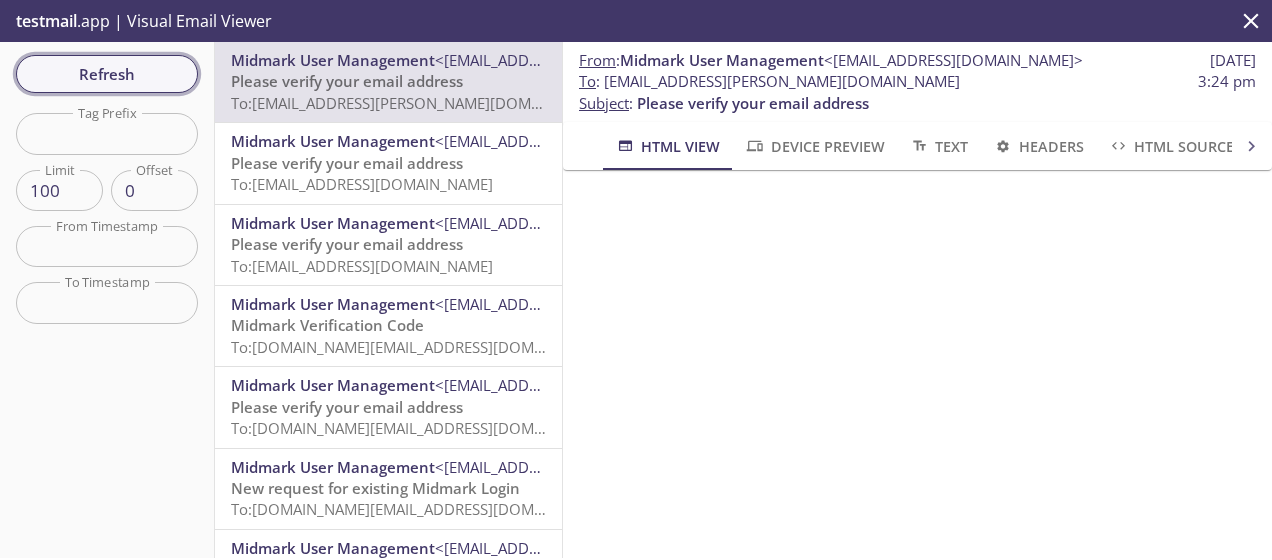 click on "Refresh" at bounding box center (107, 74) 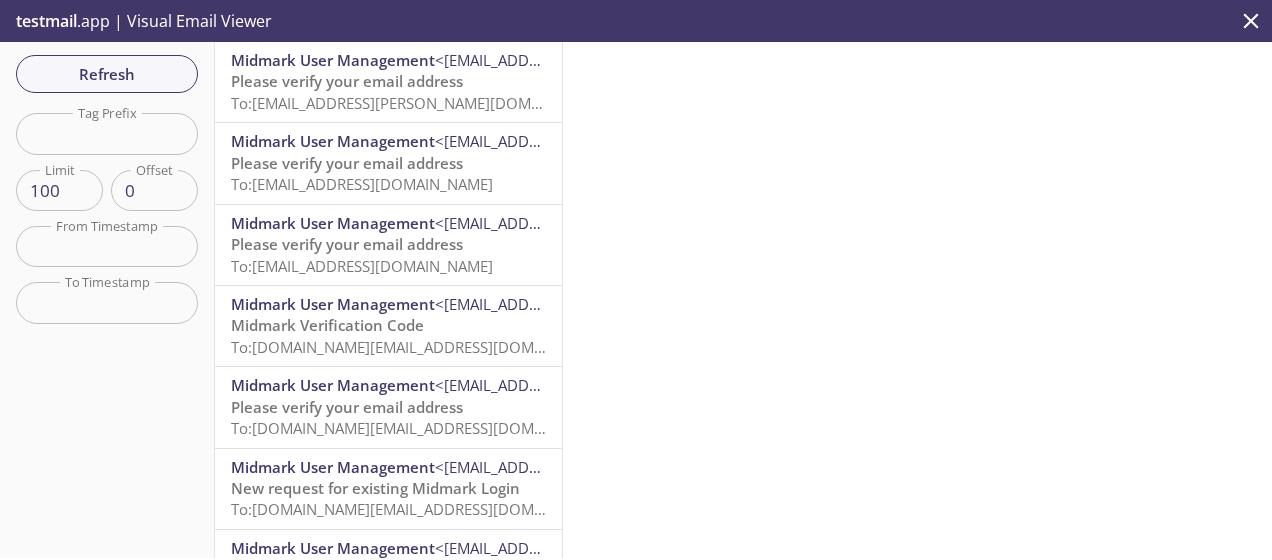 click on "To:  [EMAIL_ADDRESS][DOMAIN_NAME]" at bounding box center (362, 184) 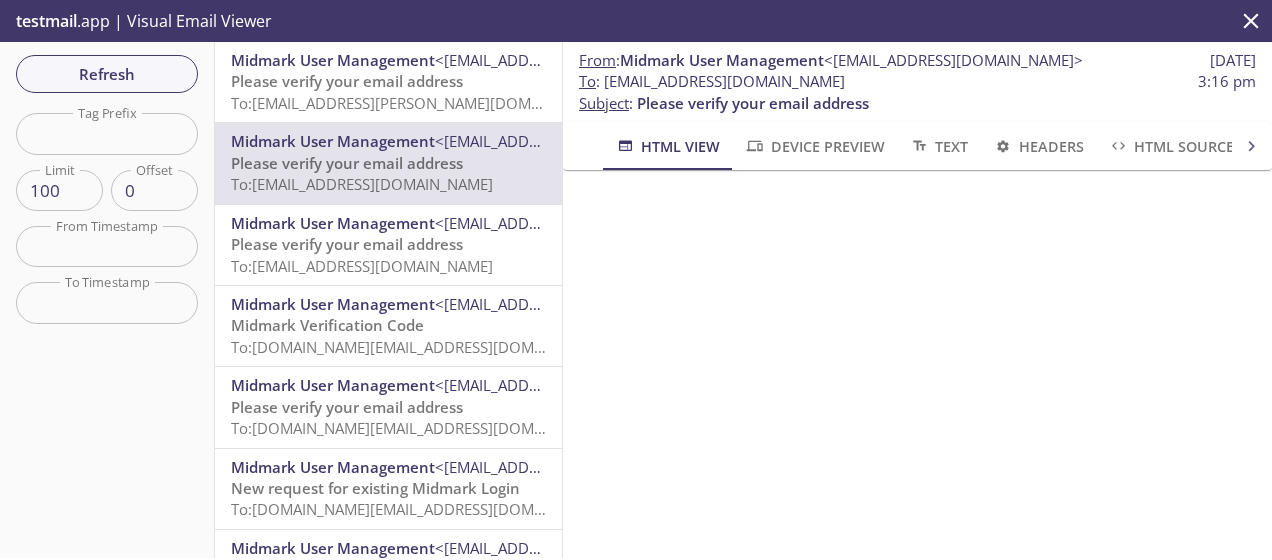 drag, startPoint x: 607, startPoint y: 81, endPoint x: 972, endPoint y: 72, distance: 365.11093 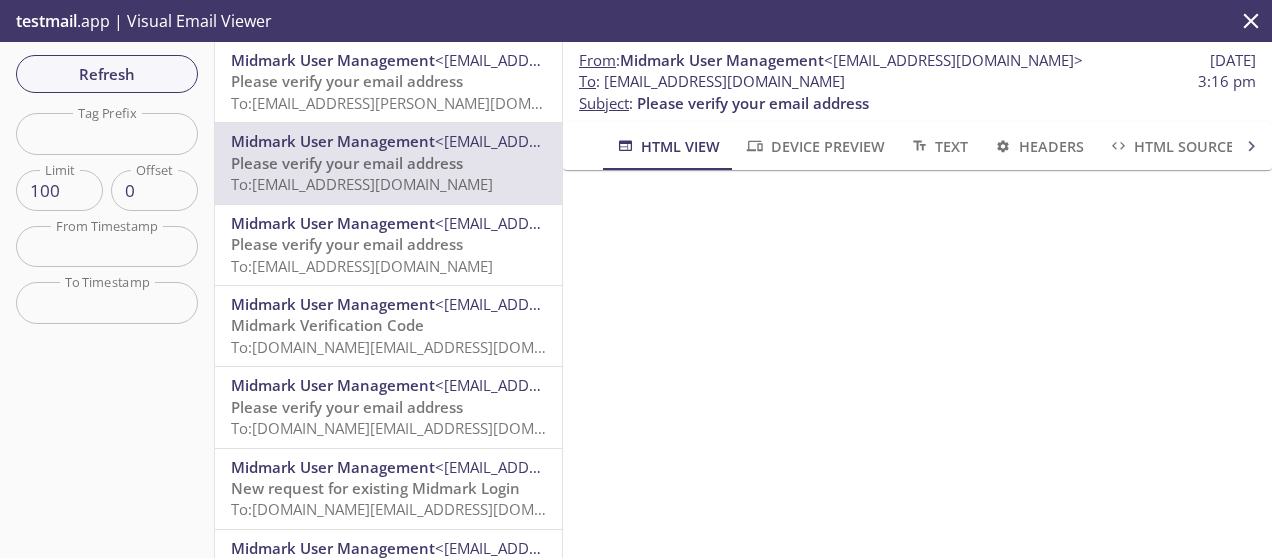 click on "To :   [EMAIL_ADDRESS][DOMAIN_NAME] 3:16 pm" at bounding box center (917, 81) 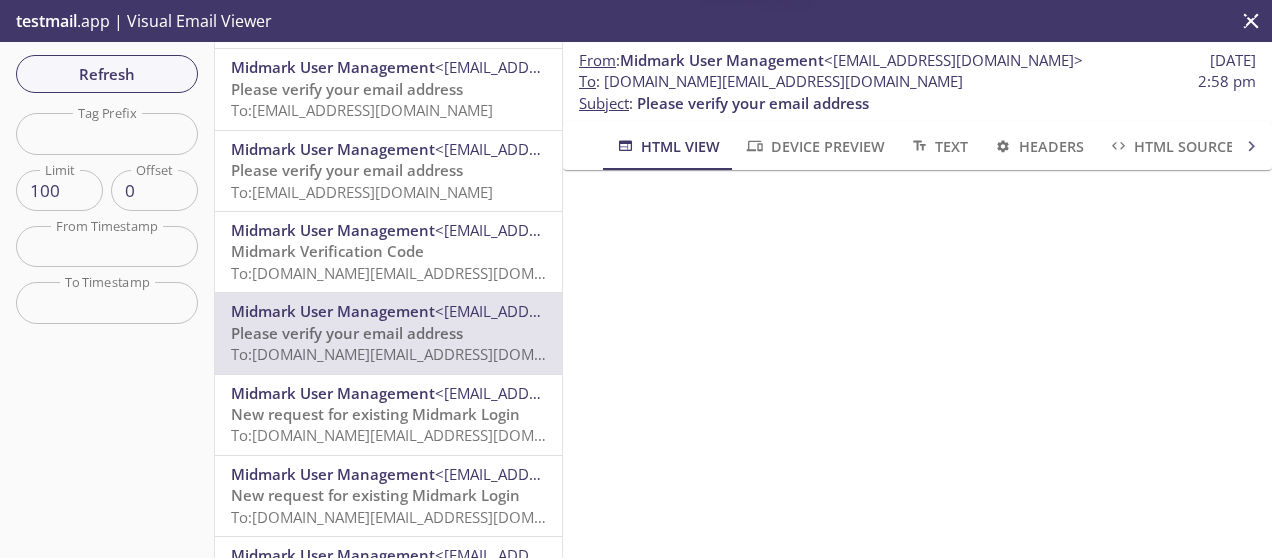 scroll, scrollTop: 100, scrollLeft: 0, axis: vertical 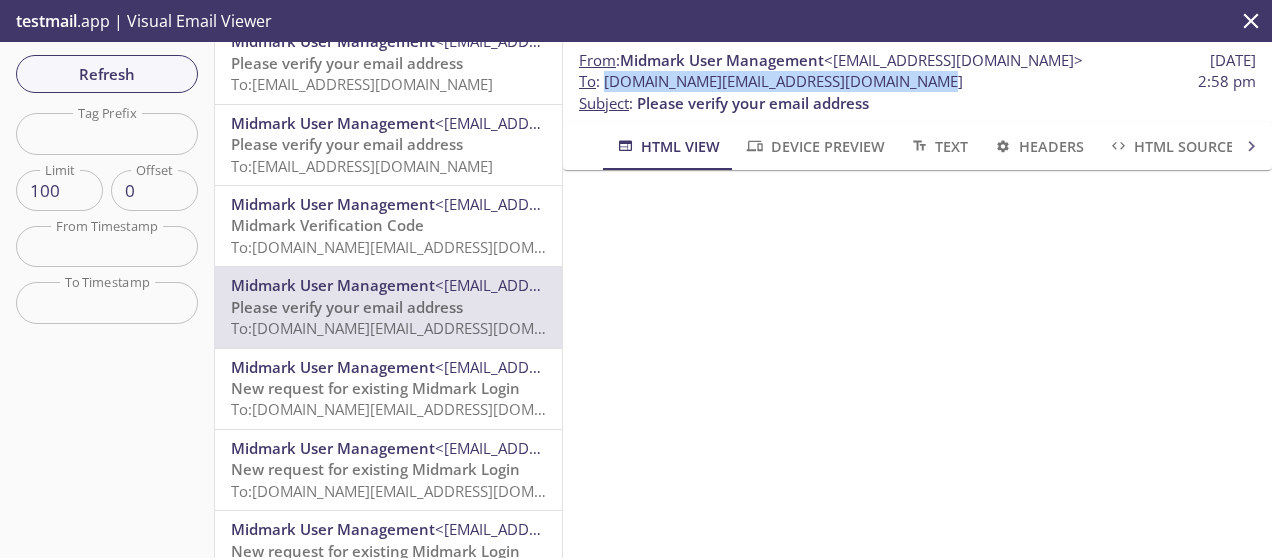 drag, startPoint x: 604, startPoint y: 83, endPoint x: 928, endPoint y: 81, distance: 324.00616 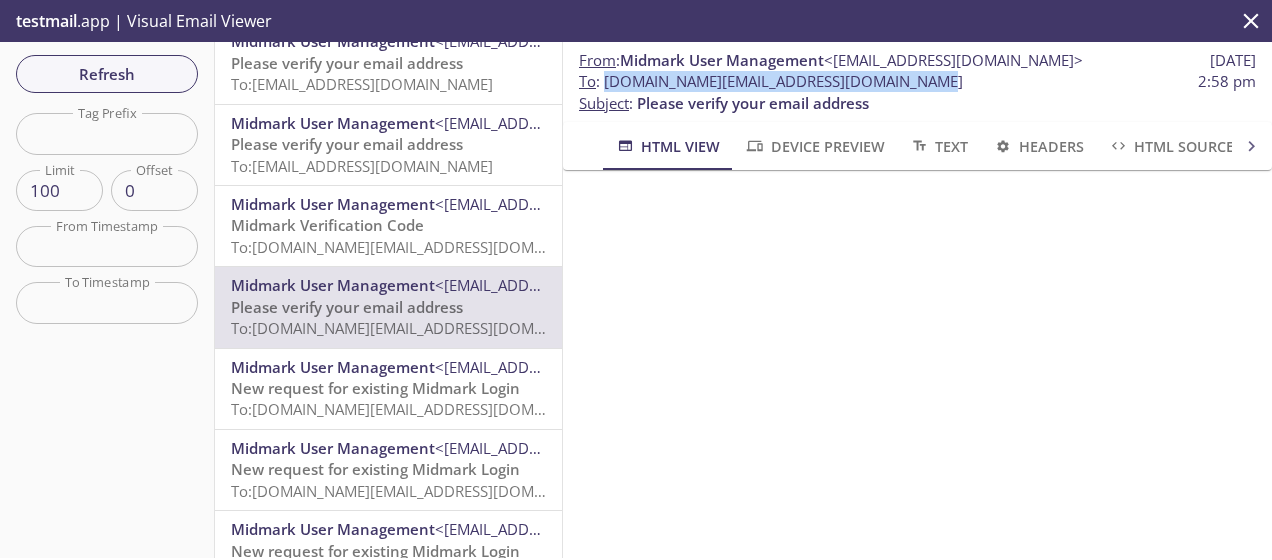 click on "To :   [DOMAIN_NAME][EMAIL_ADDRESS][DOMAIN_NAME] 2:58 pm" at bounding box center [917, 81] 